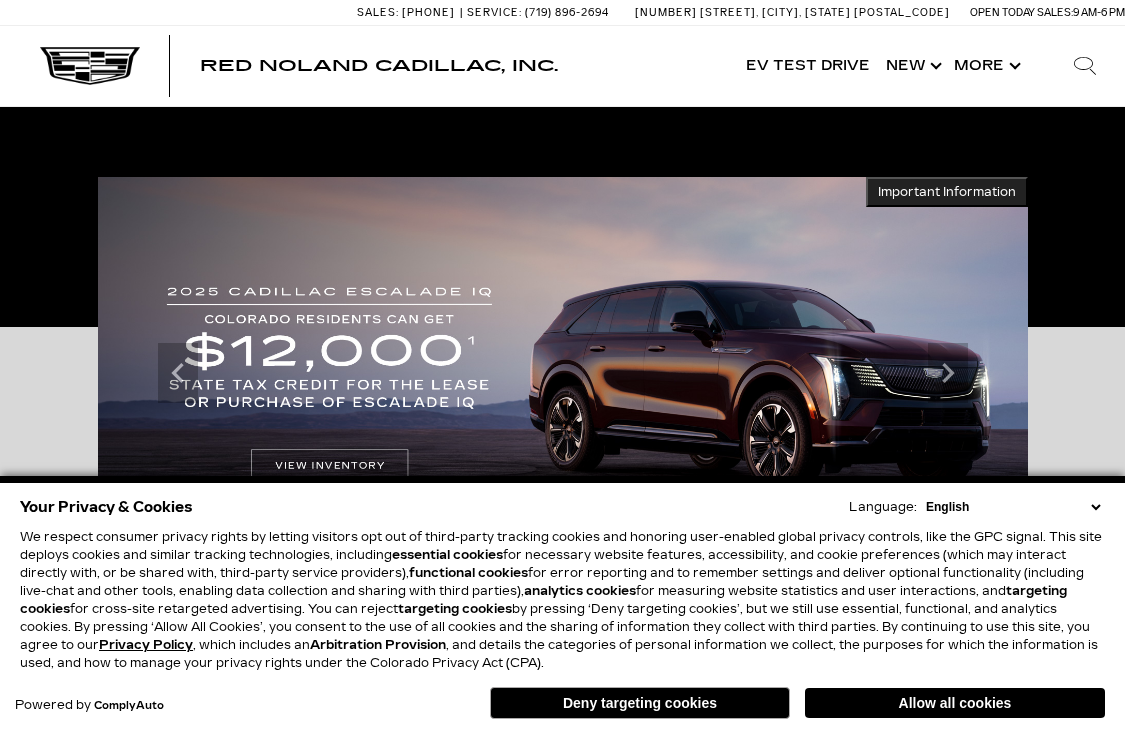 scroll, scrollTop: 300, scrollLeft: 0, axis: vertical 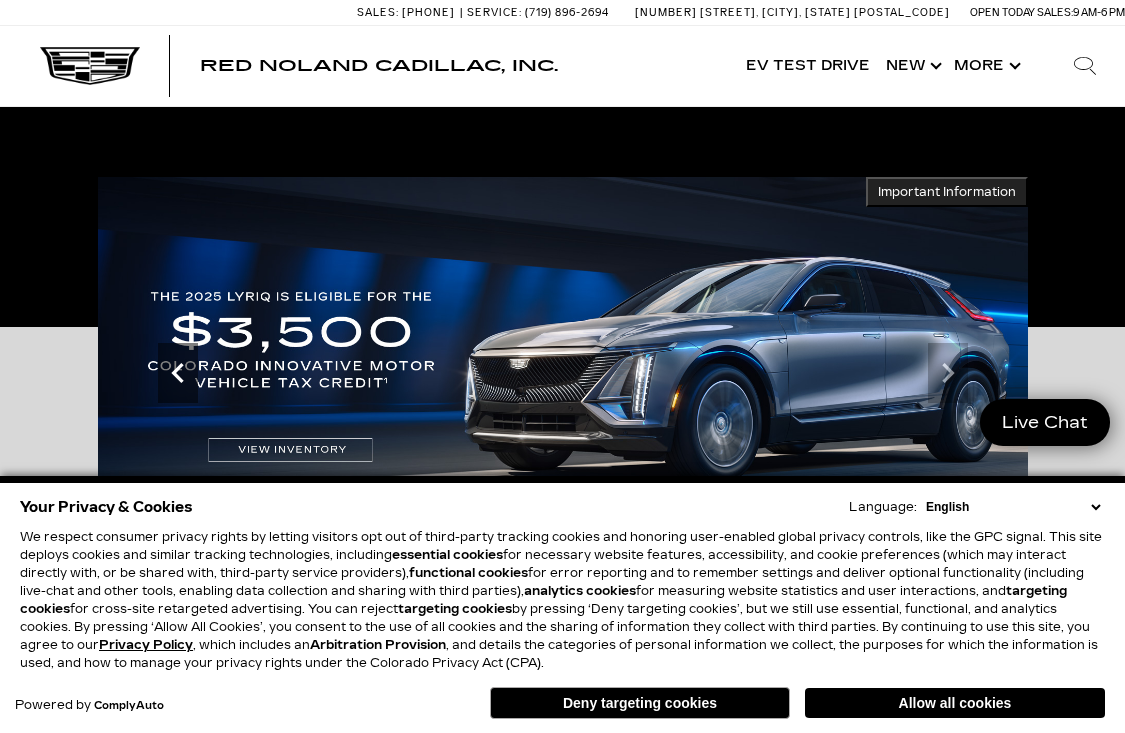 click 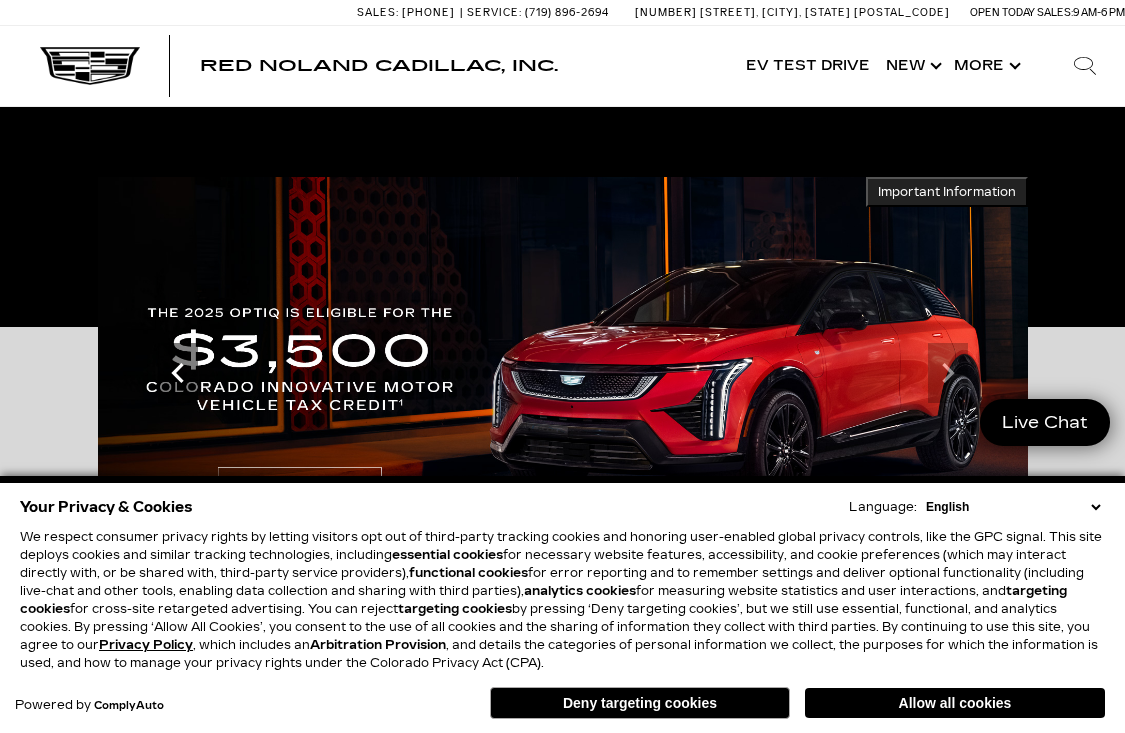 click 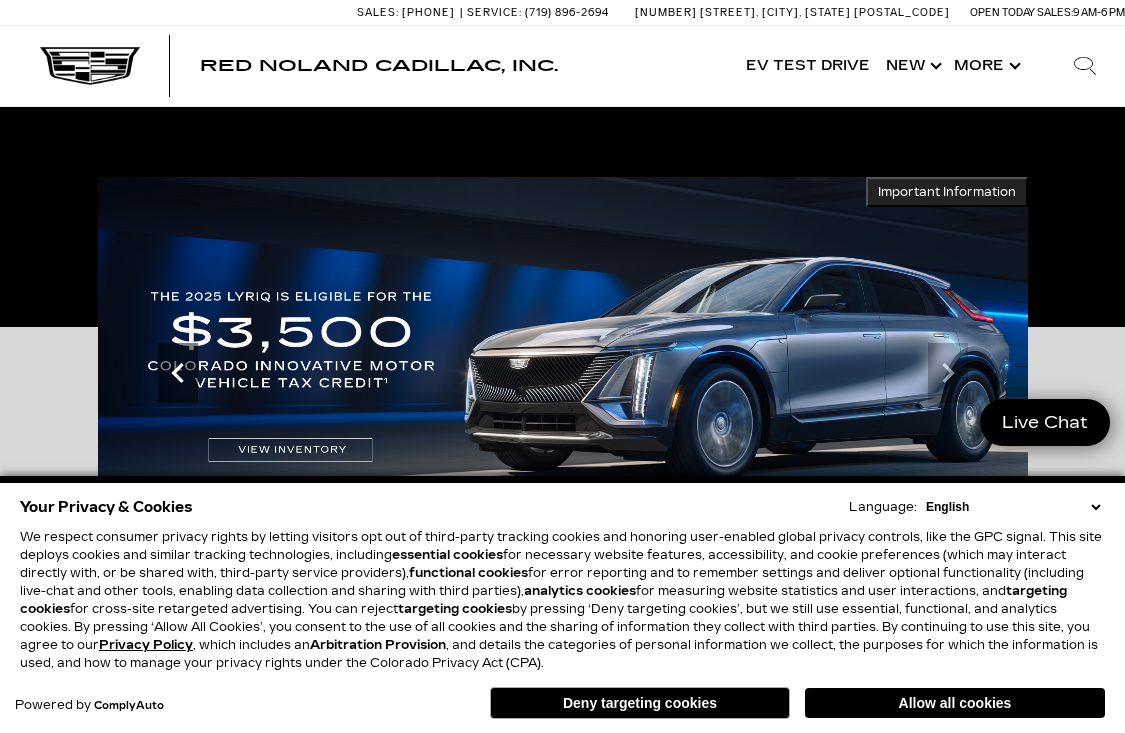 click 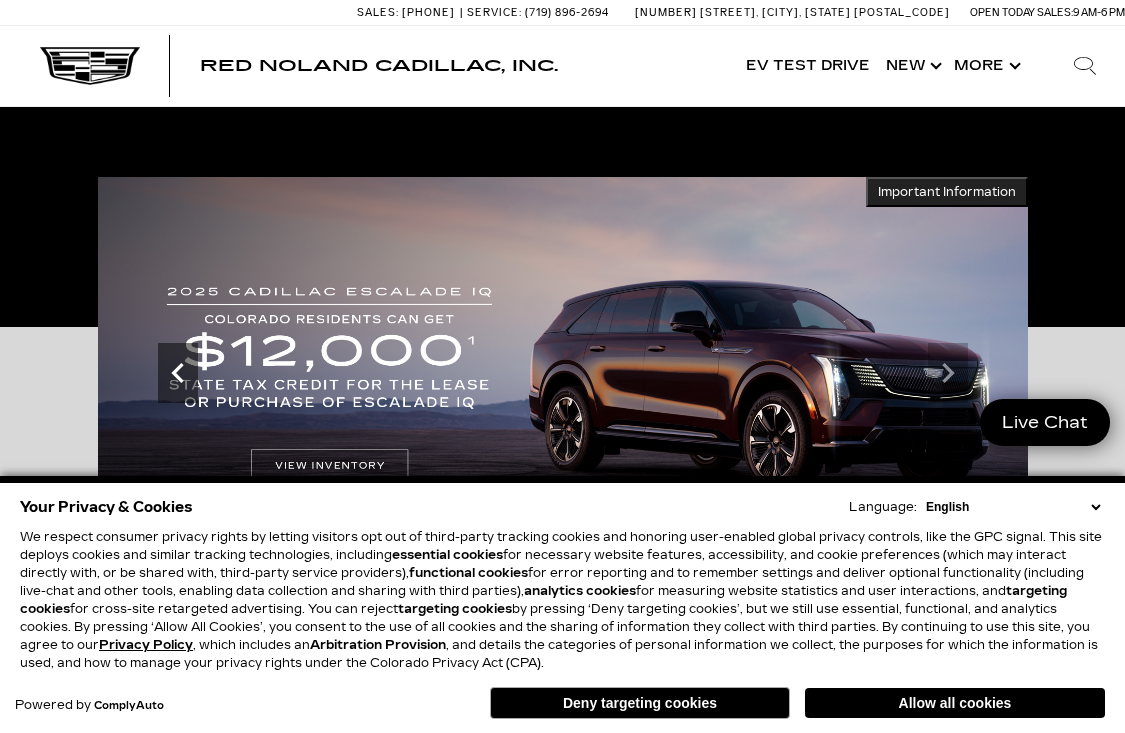 click 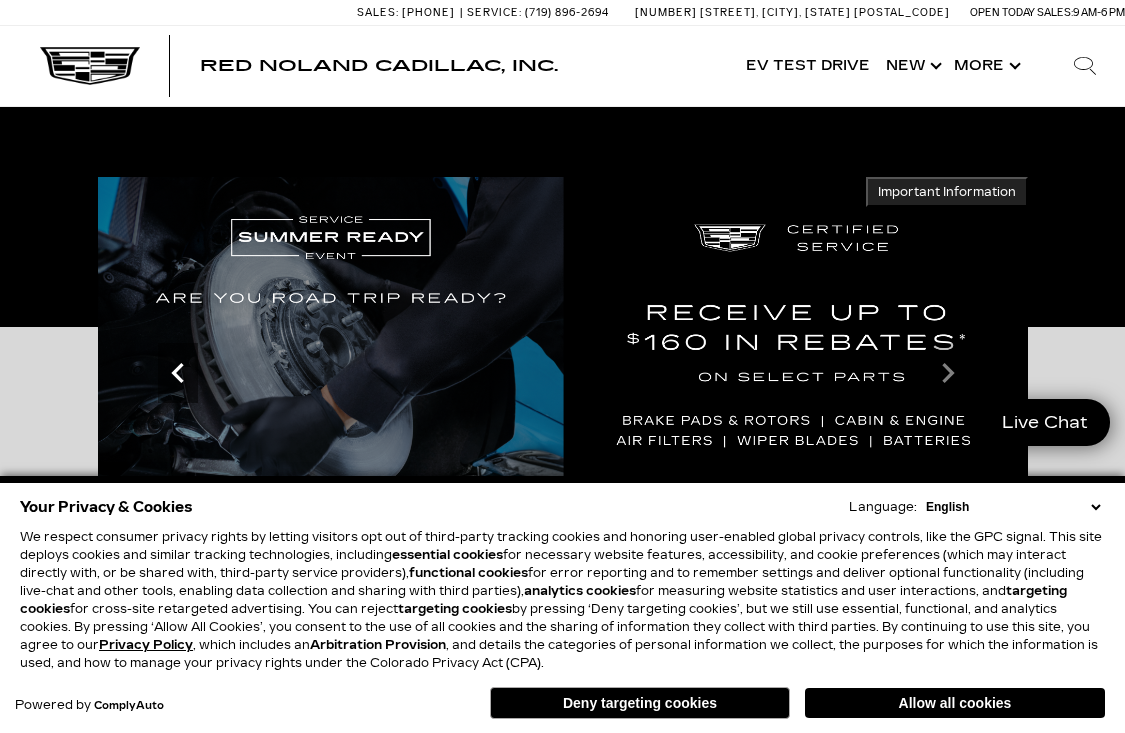 click 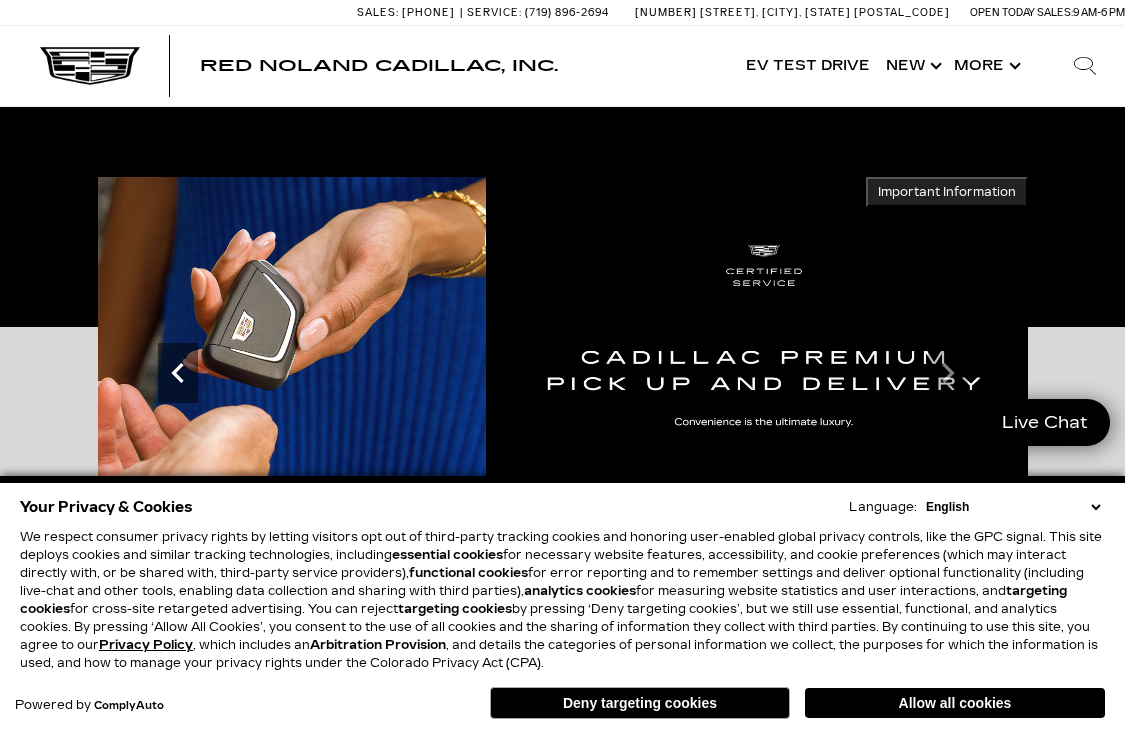 click 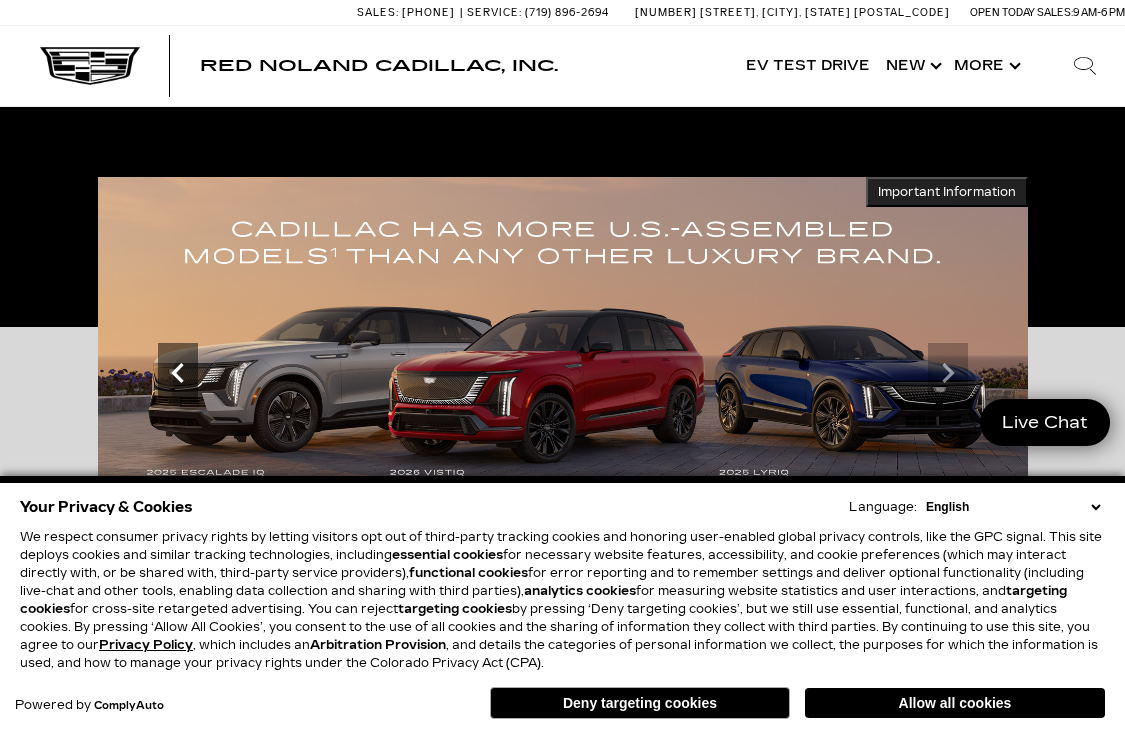 click 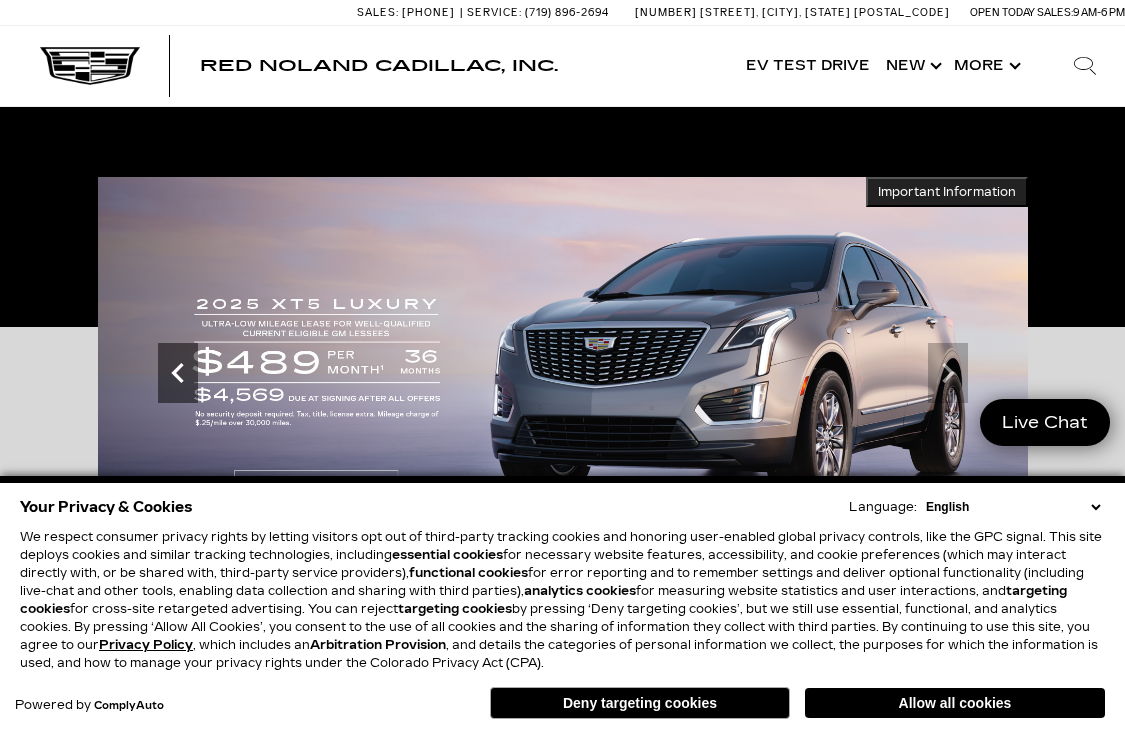 click 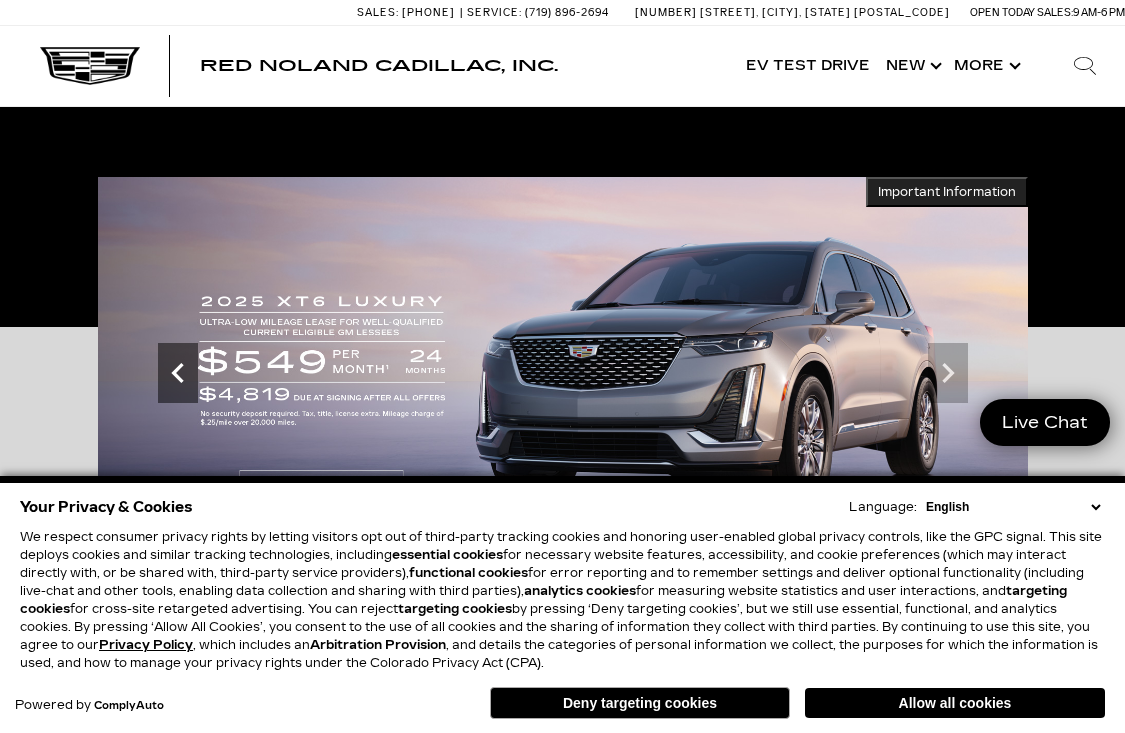 click 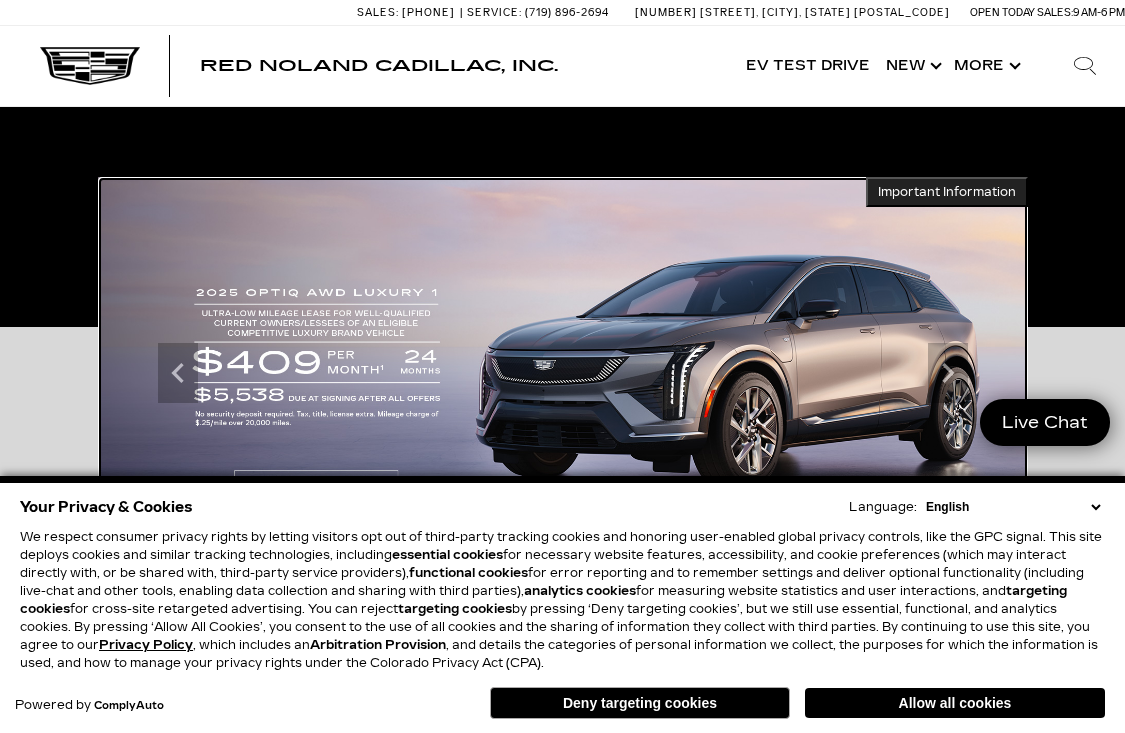 click at bounding box center [563, 373] 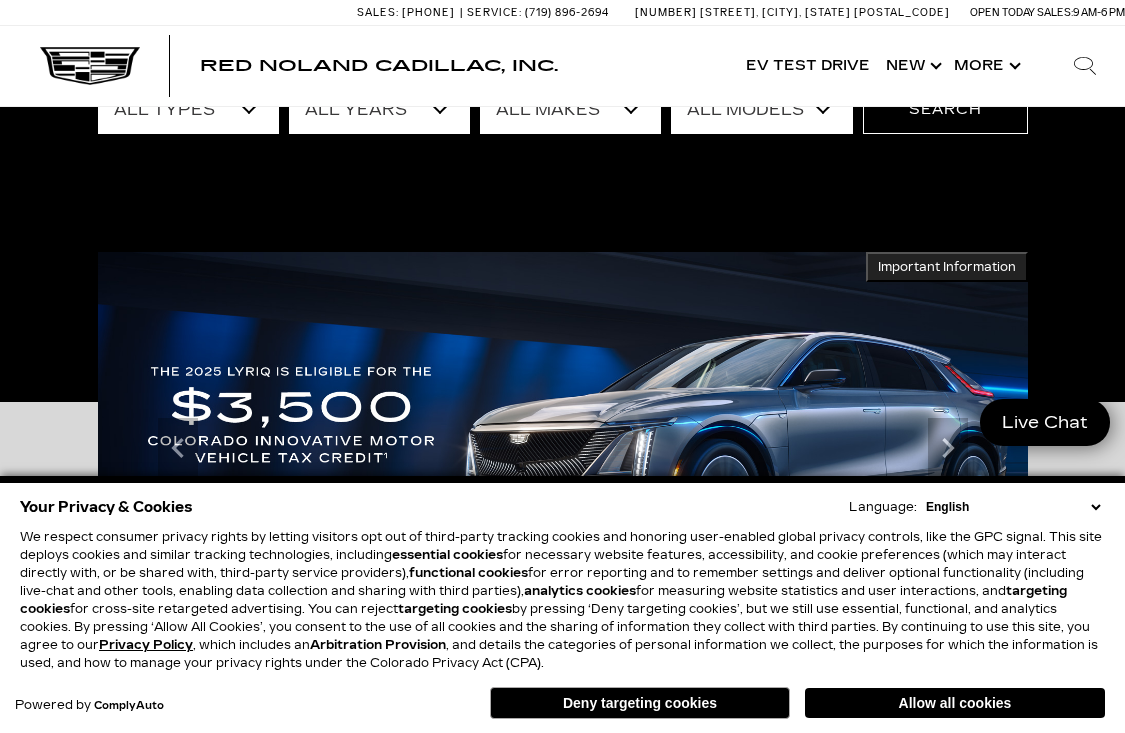scroll, scrollTop: 299, scrollLeft: 0, axis: vertical 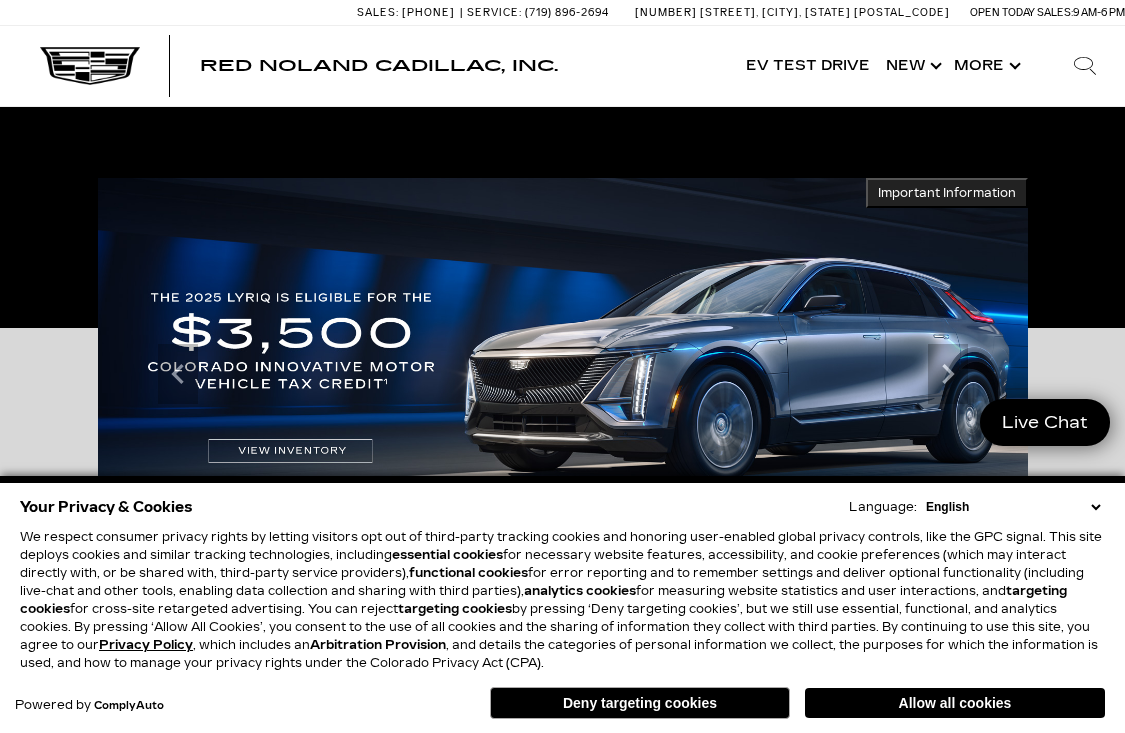 click on "Allow all cookies" at bounding box center [955, 703] 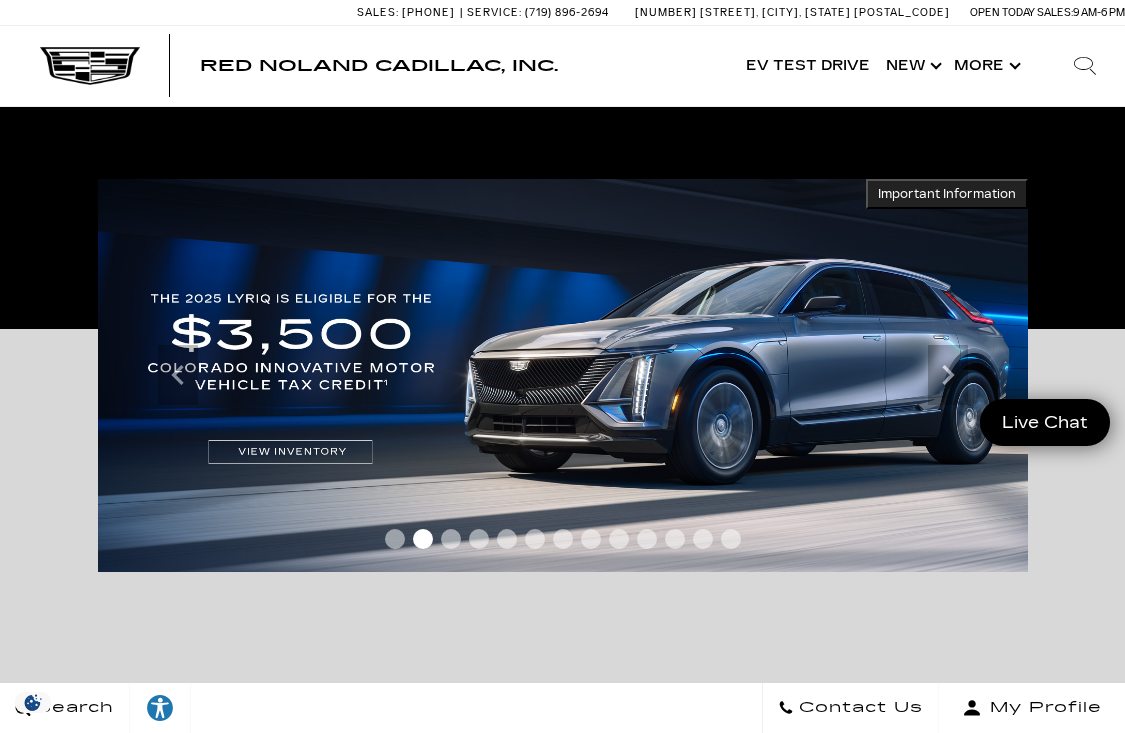 scroll, scrollTop: 0, scrollLeft: 0, axis: both 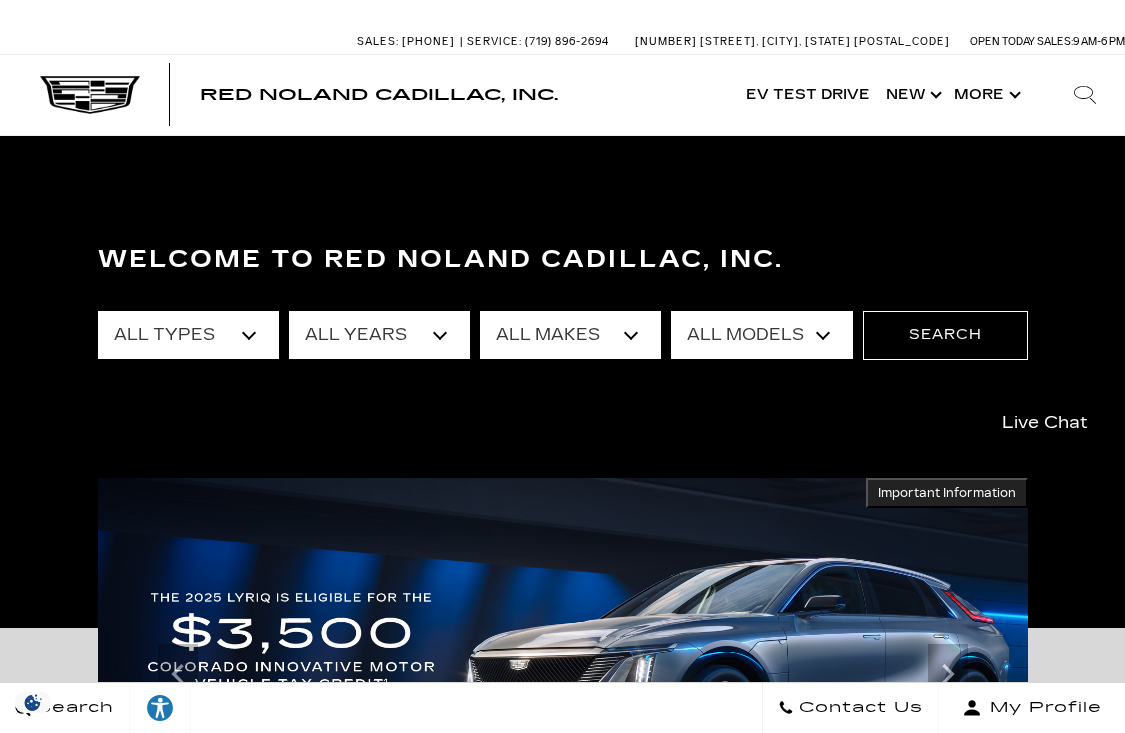 select on "New" 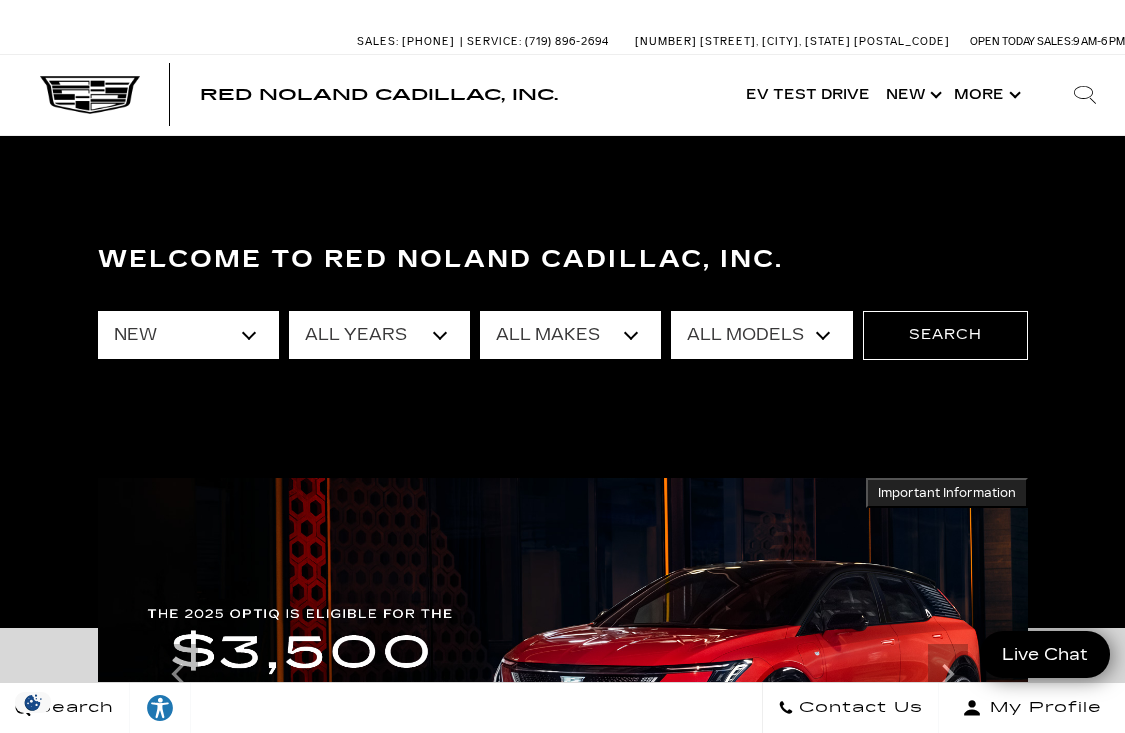 select on "2026" 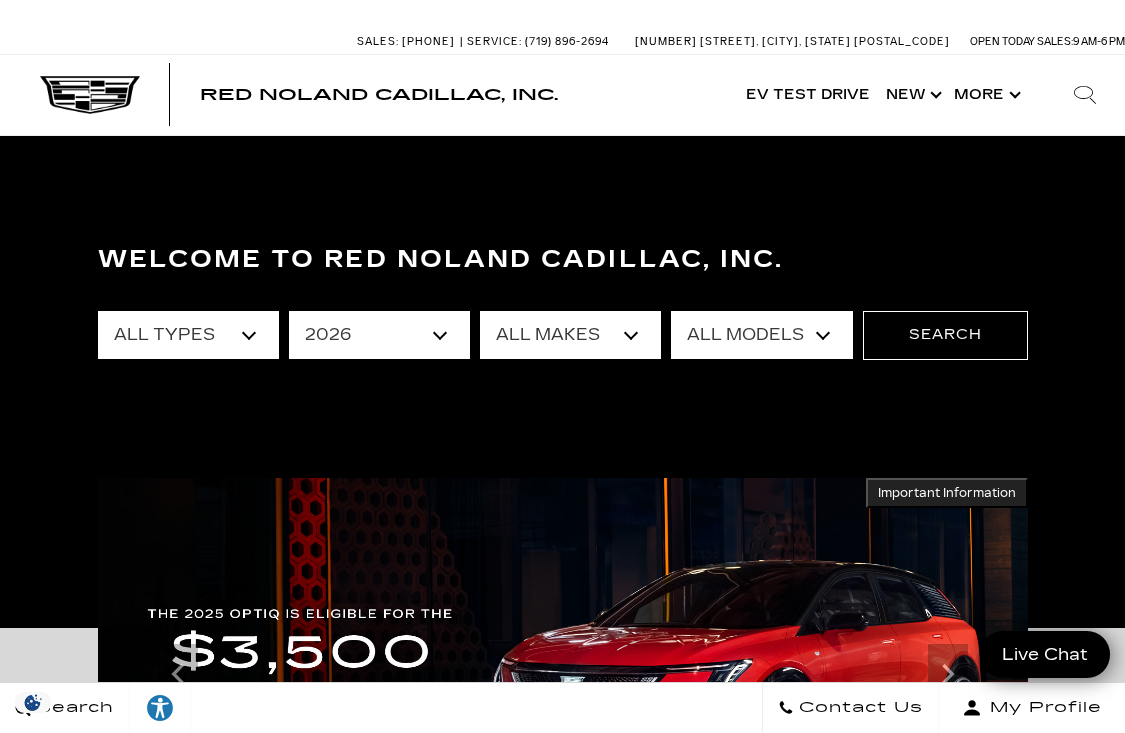 select on "Cadillac" 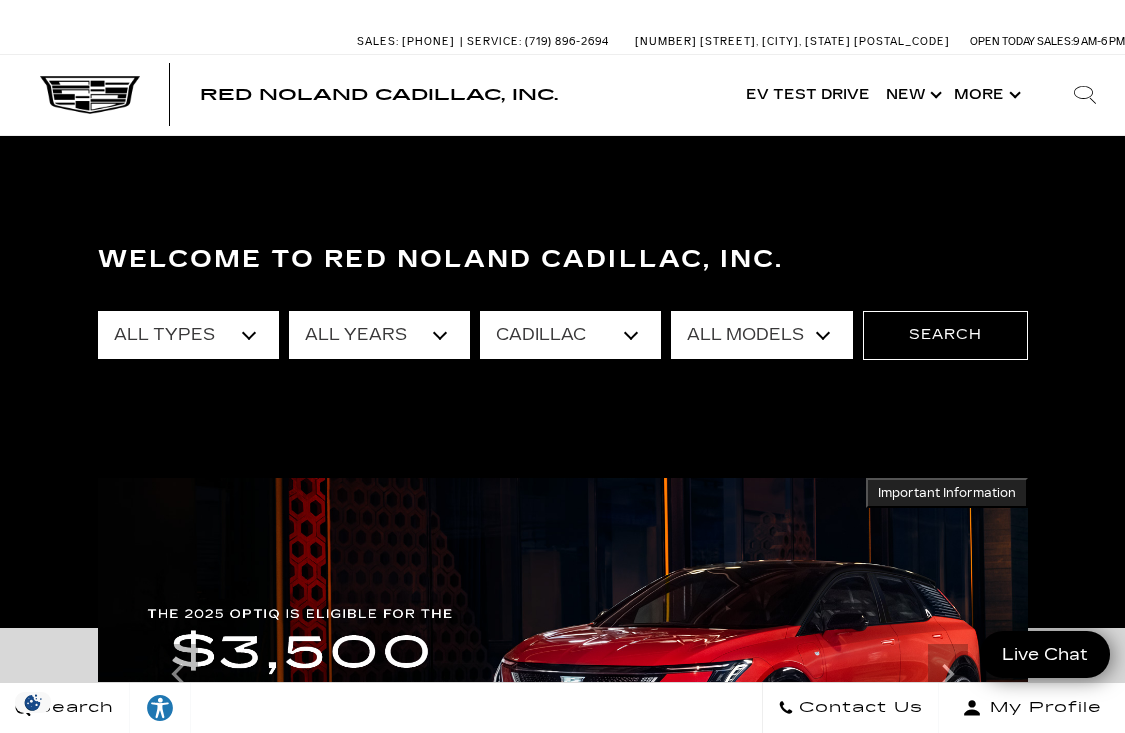 select on "VISTIQ" 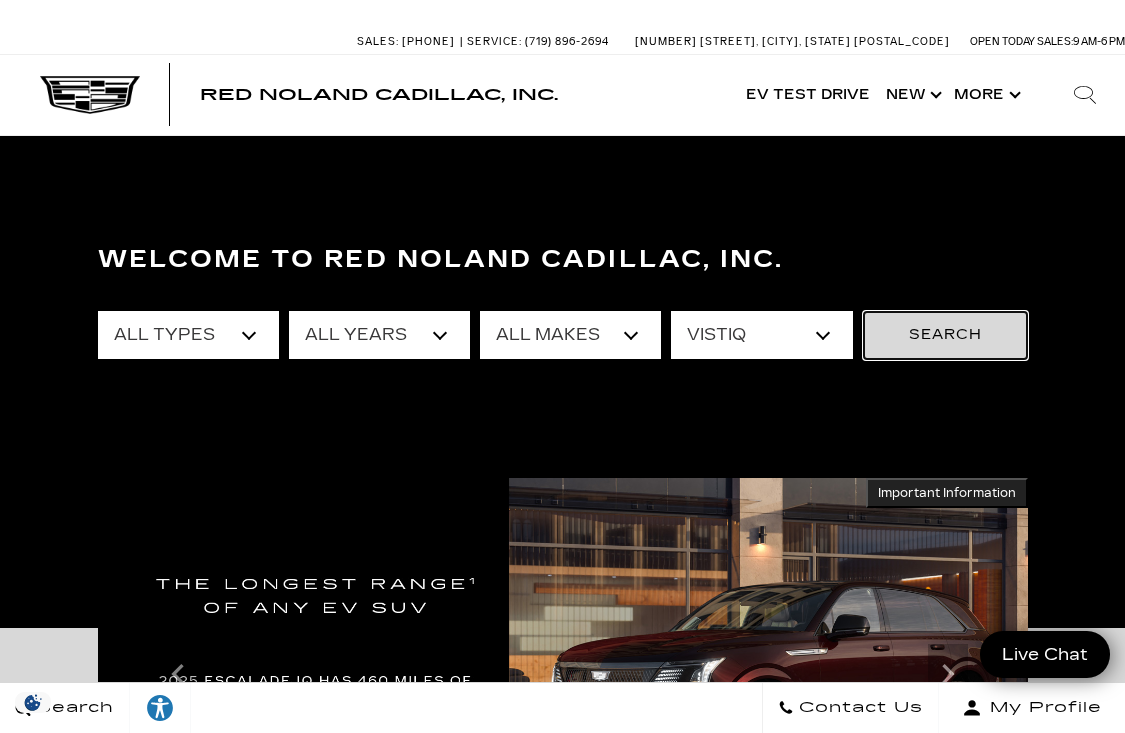 click on "Search" at bounding box center [945, 335] 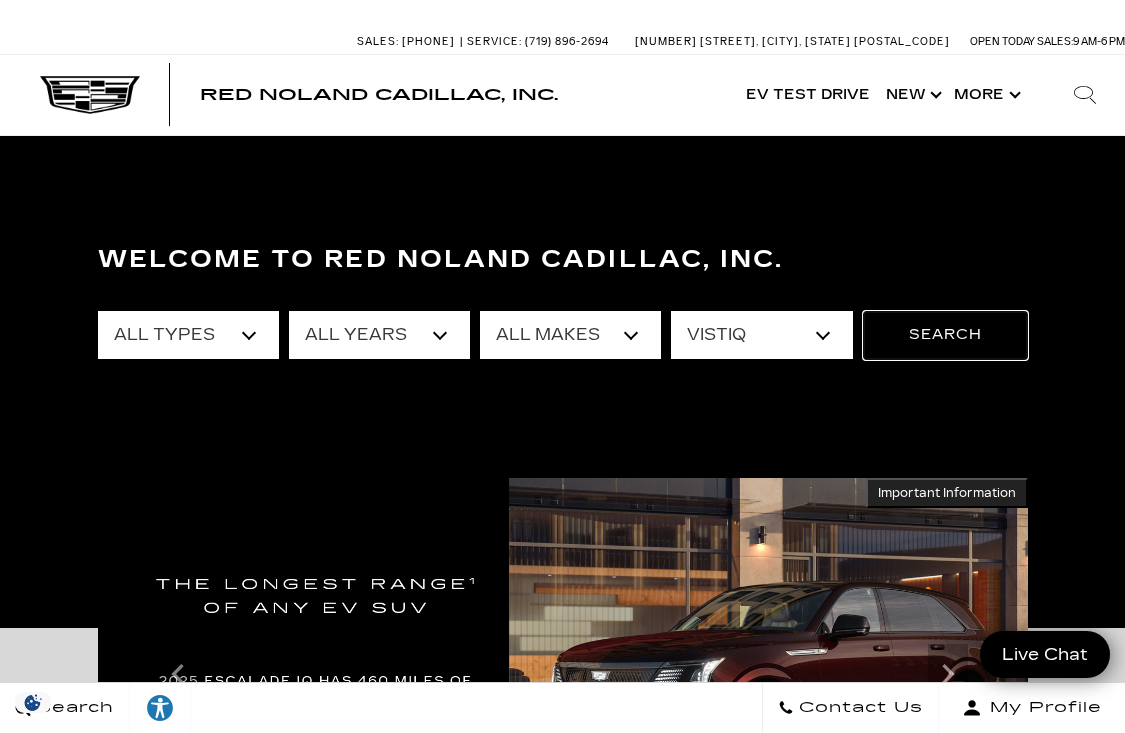 scroll, scrollTop: 200, scrollLeft: 0, axis: vertical 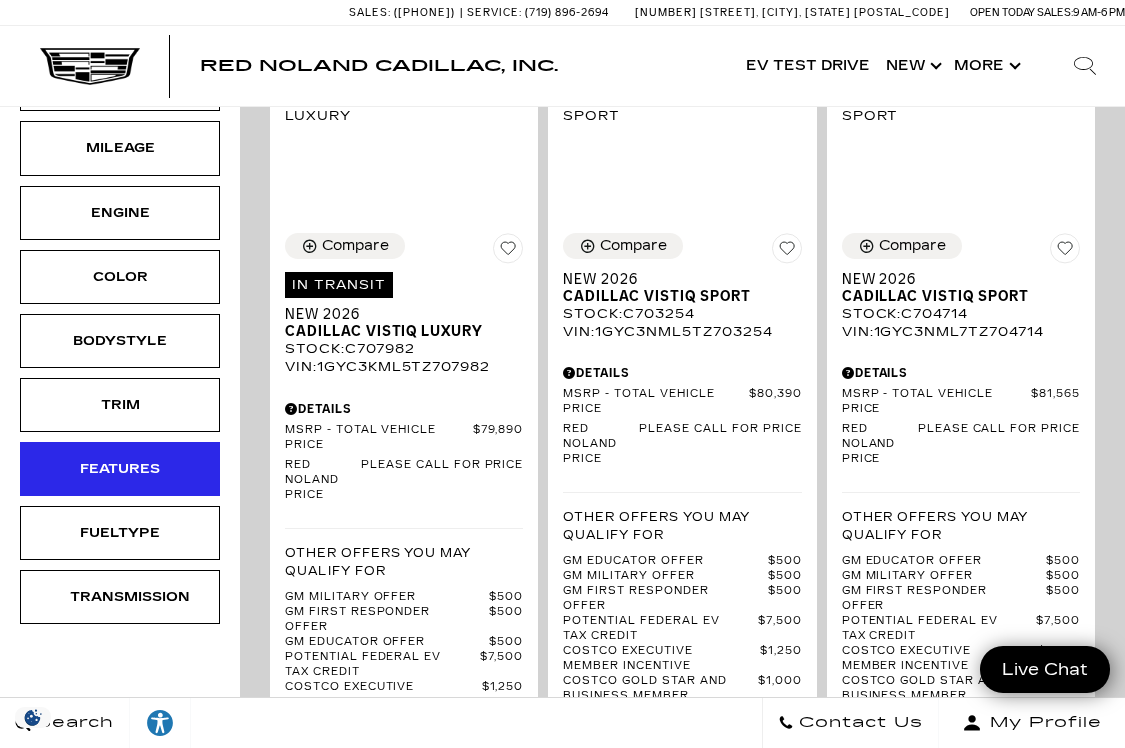 click on "Features" at bounding box center [120, 469] 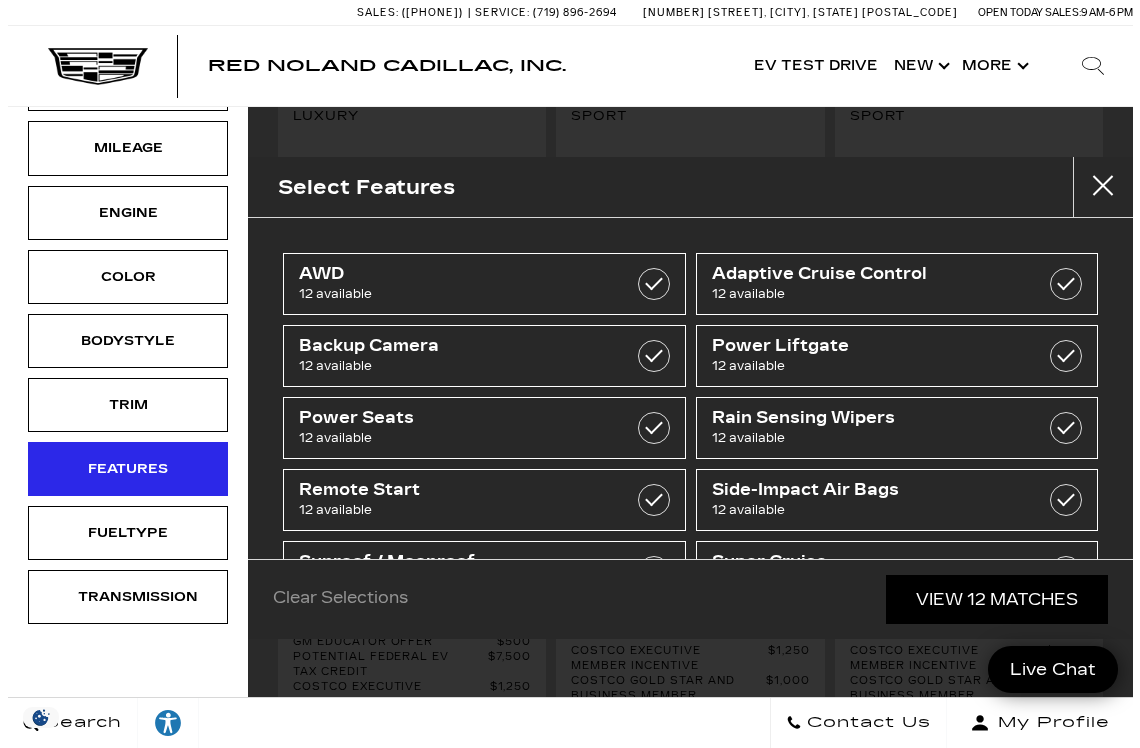 scroll, scrollTop: 471, scrollLeft: 0, axis: vertical 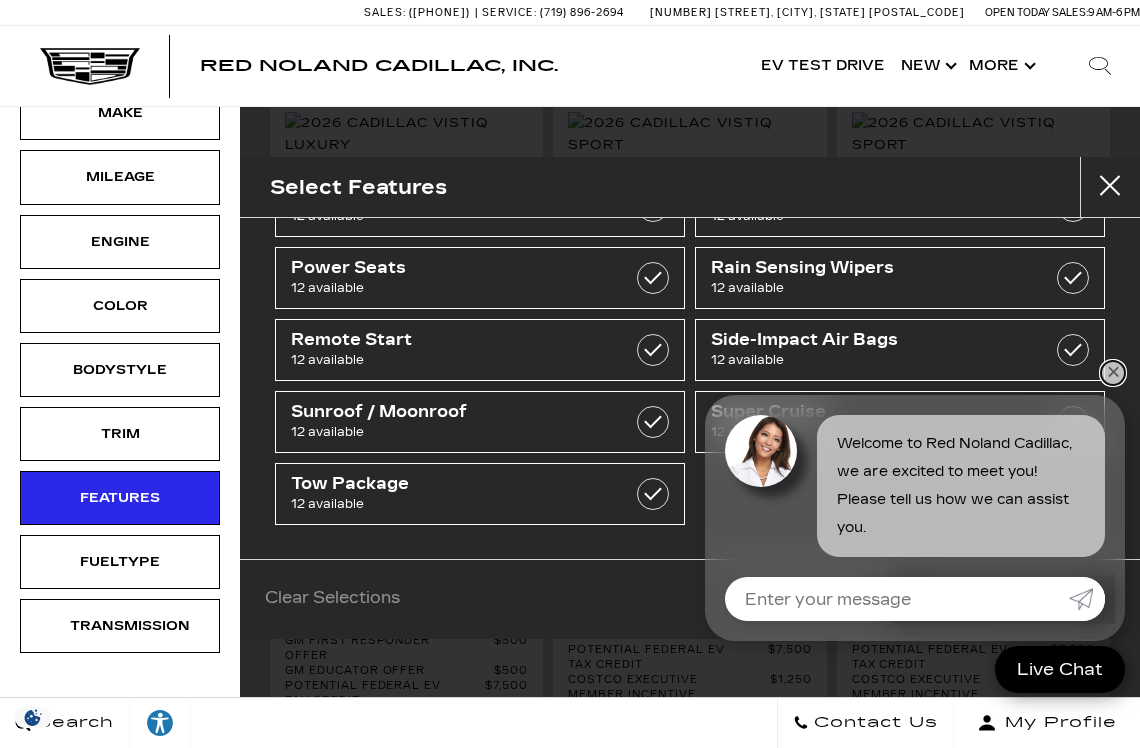click on "✕" at bounding box center [1113, 373] 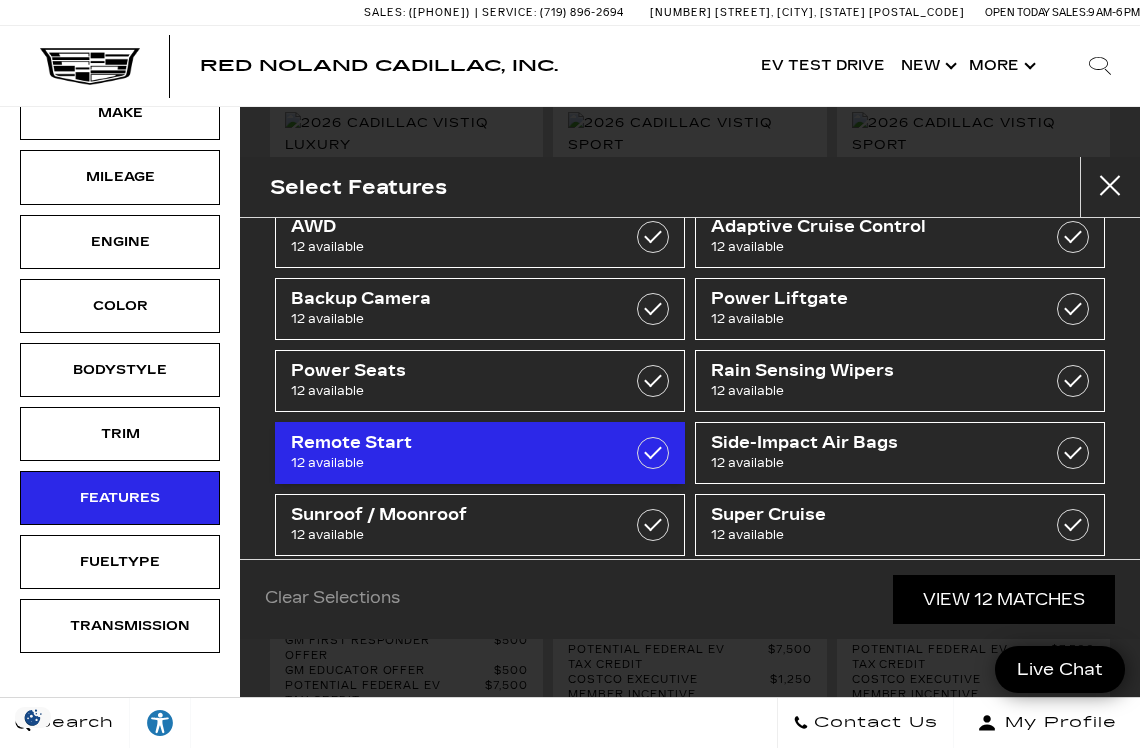 scroll, scrollTop: 0, scrollLeft: 0, axis: both 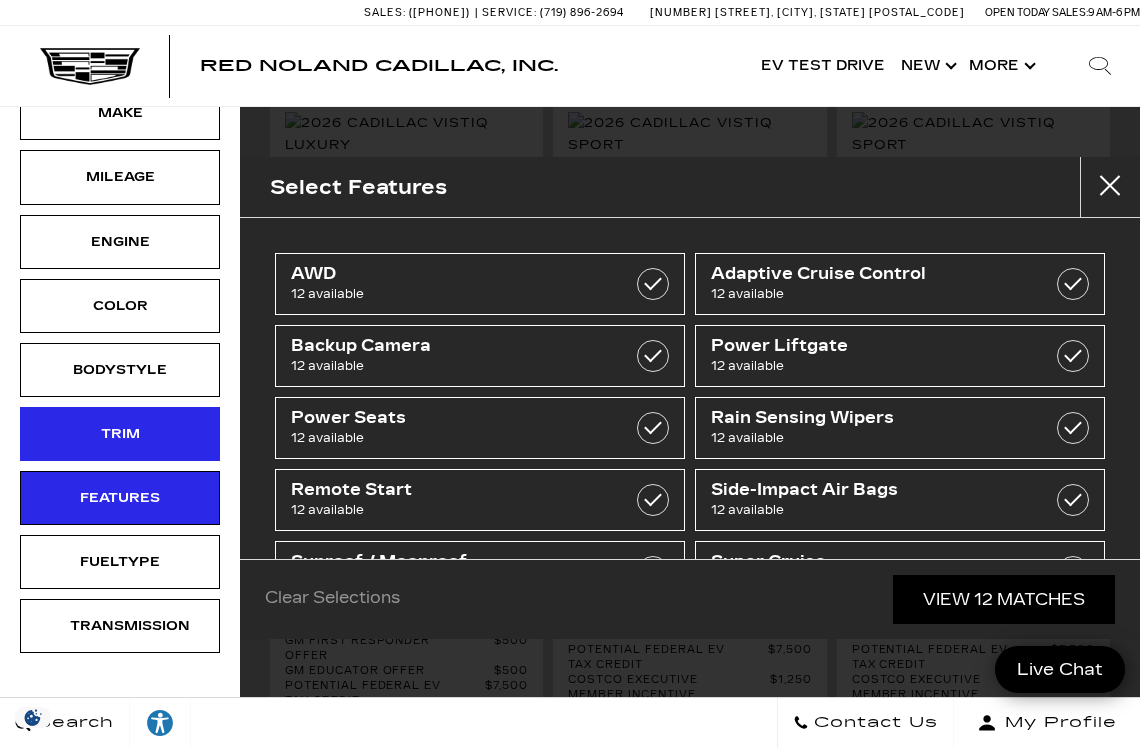click on "Trim" at bounding box center [120, 434] 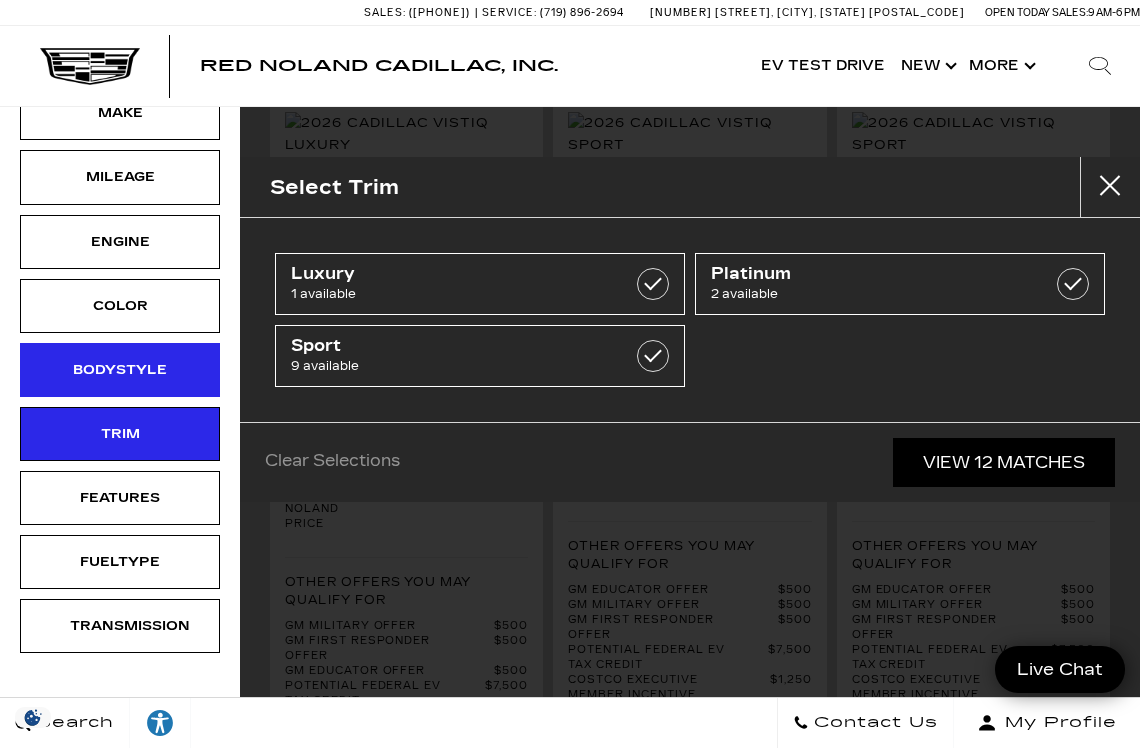 click on "Bodystyle" at bounding box center [120, 370] 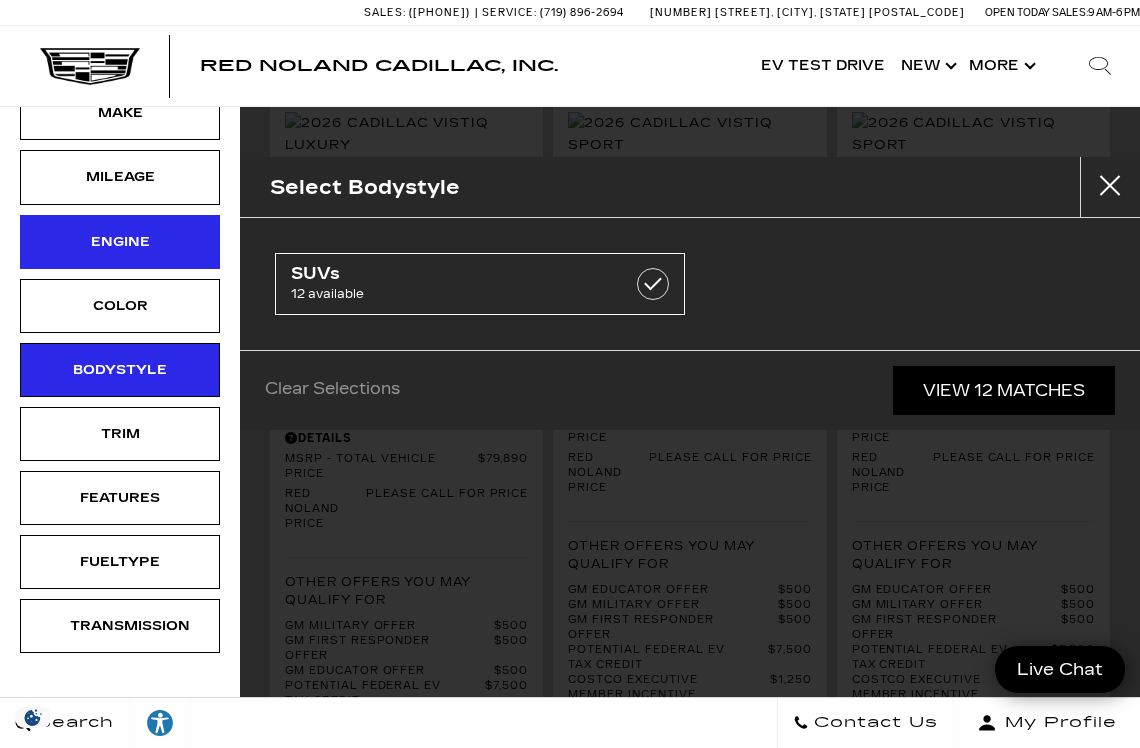 click on "Engine" at bounding box center (120, 242) 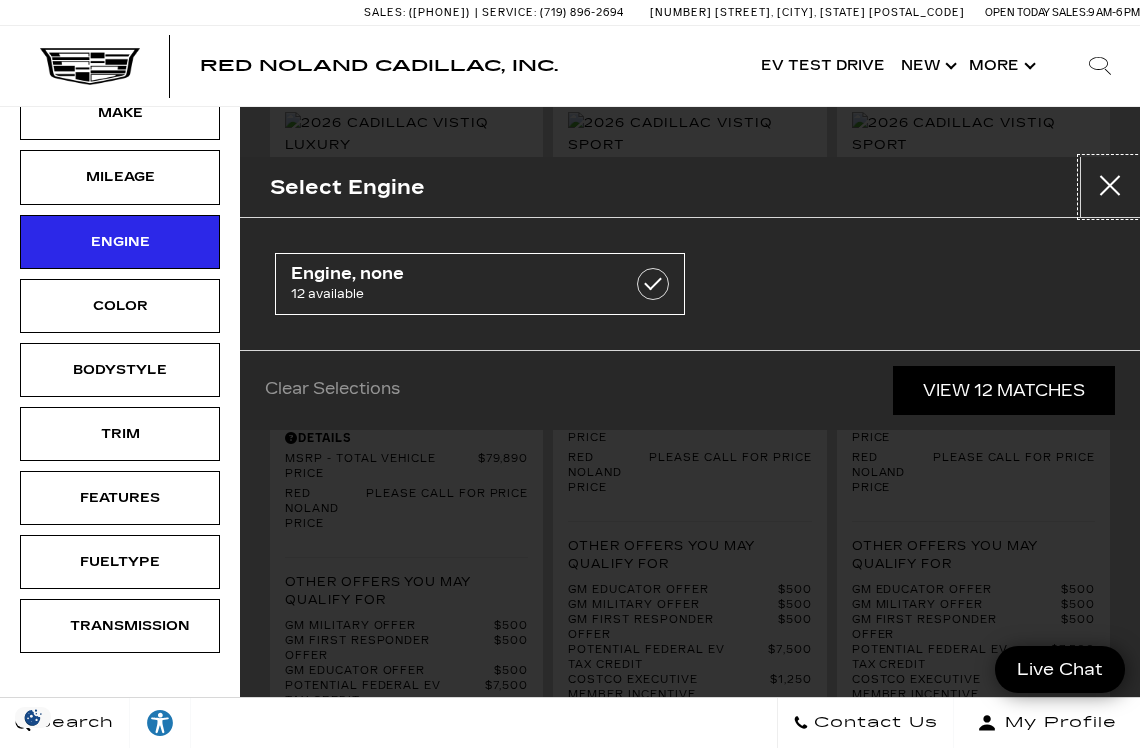 click at bounding box center [1110, 187] 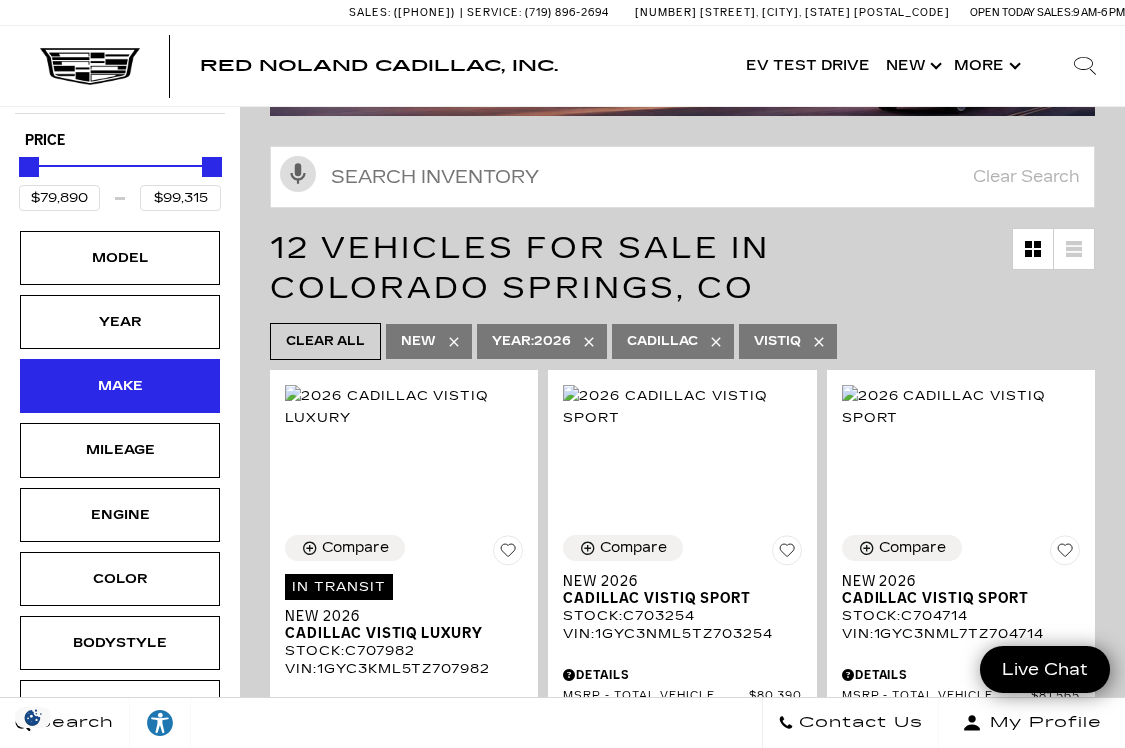 scroll, scrollTop: 398, scrollLeft: 0, axis: vertical 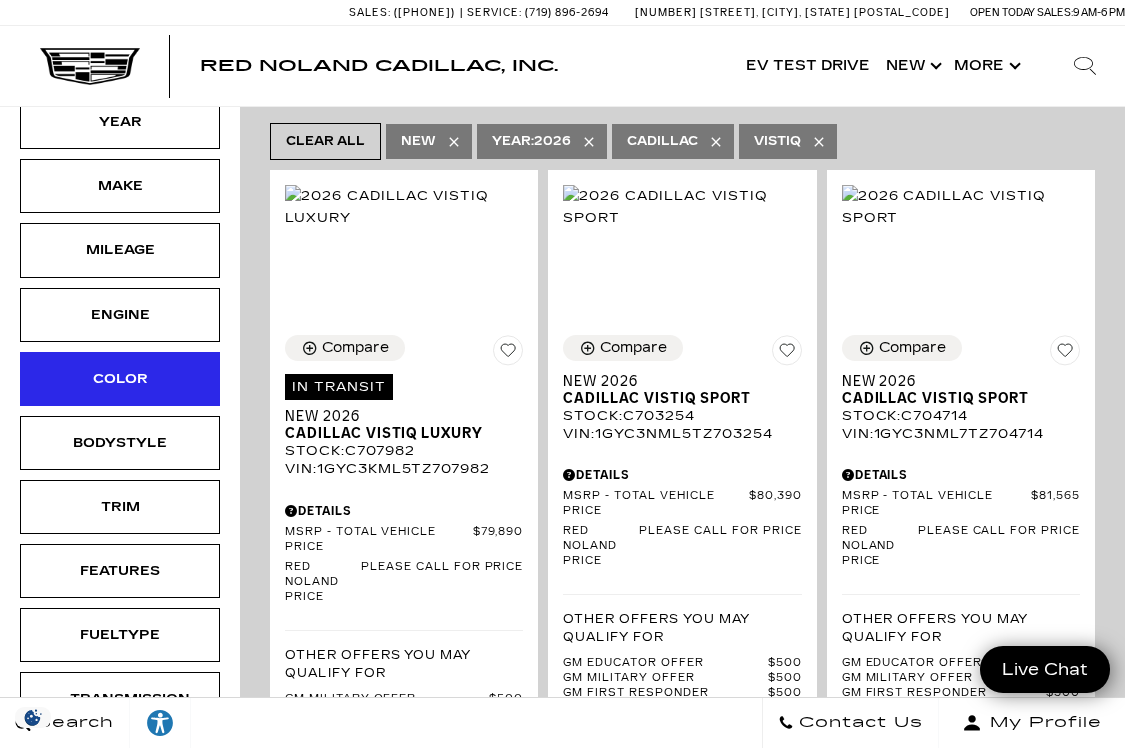 click on "Color" at bounding box center (120, 379) 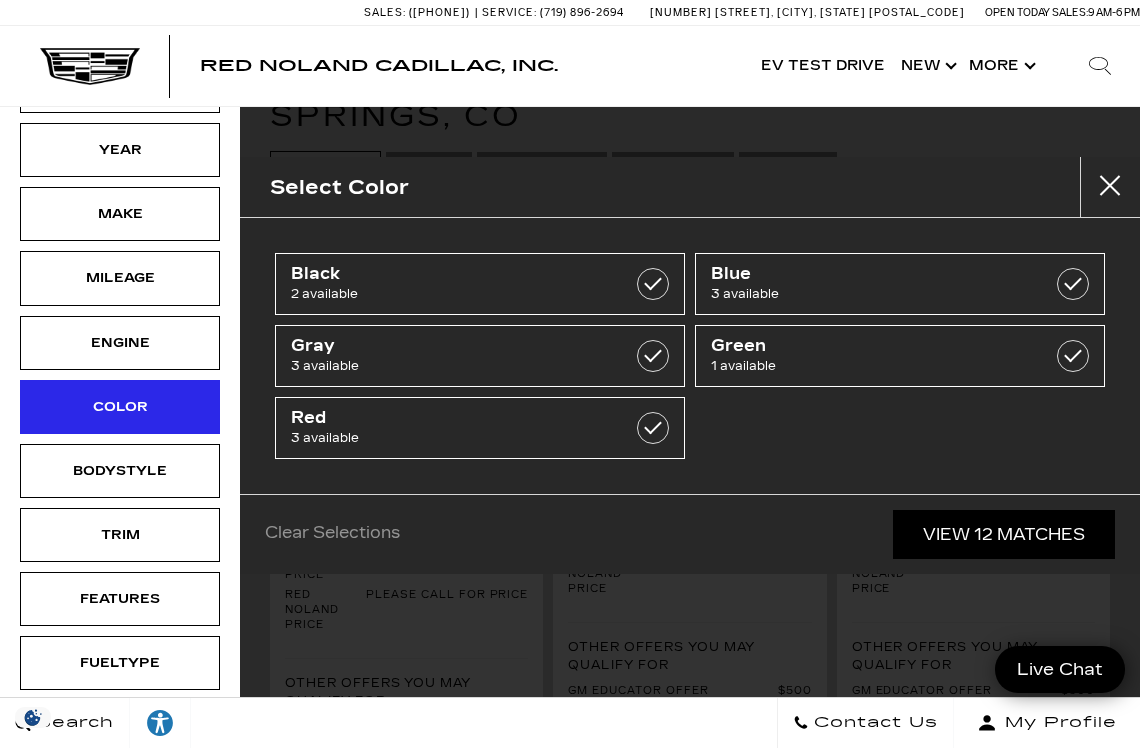 scroll, scrollTop: 369, scrollLeft: 0, axis: vertical 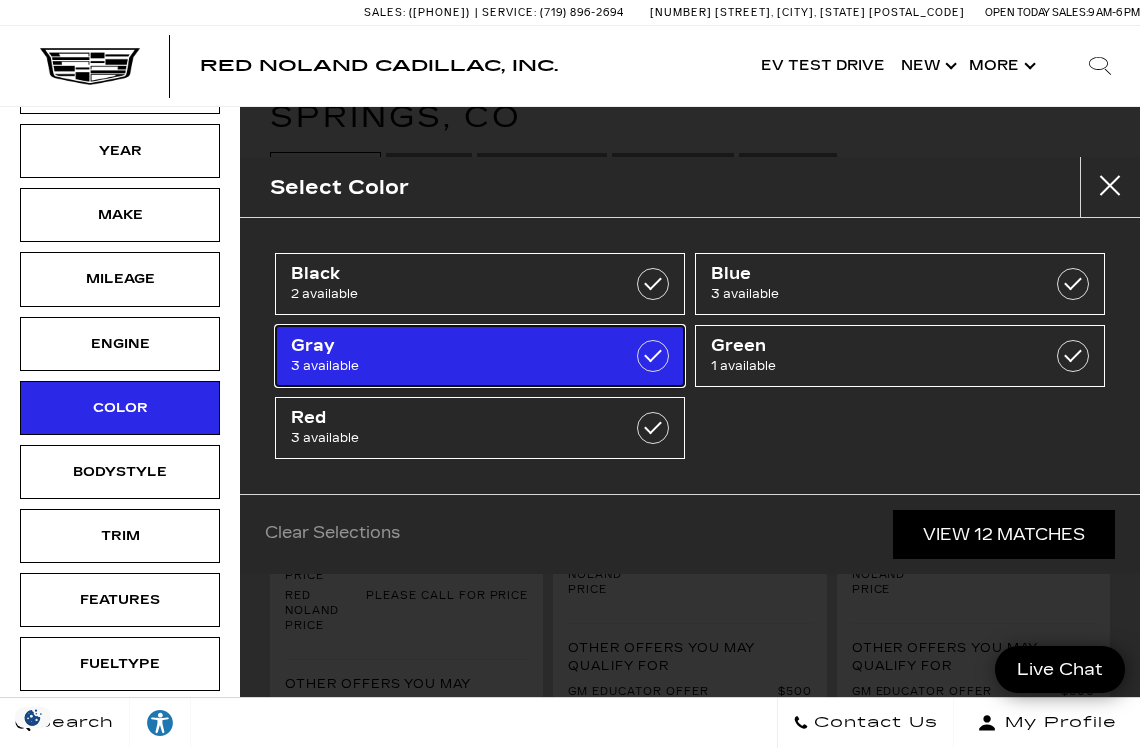 click on "Gray" at bounding box center (451, 346) 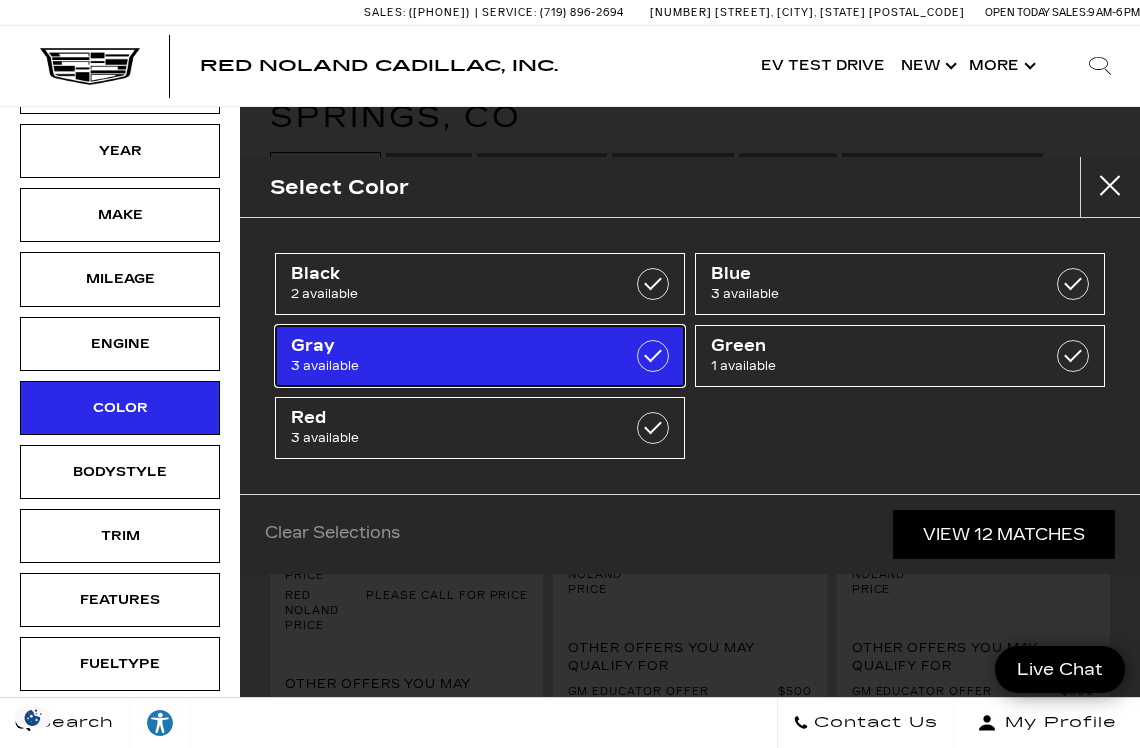 type on "$98,690" 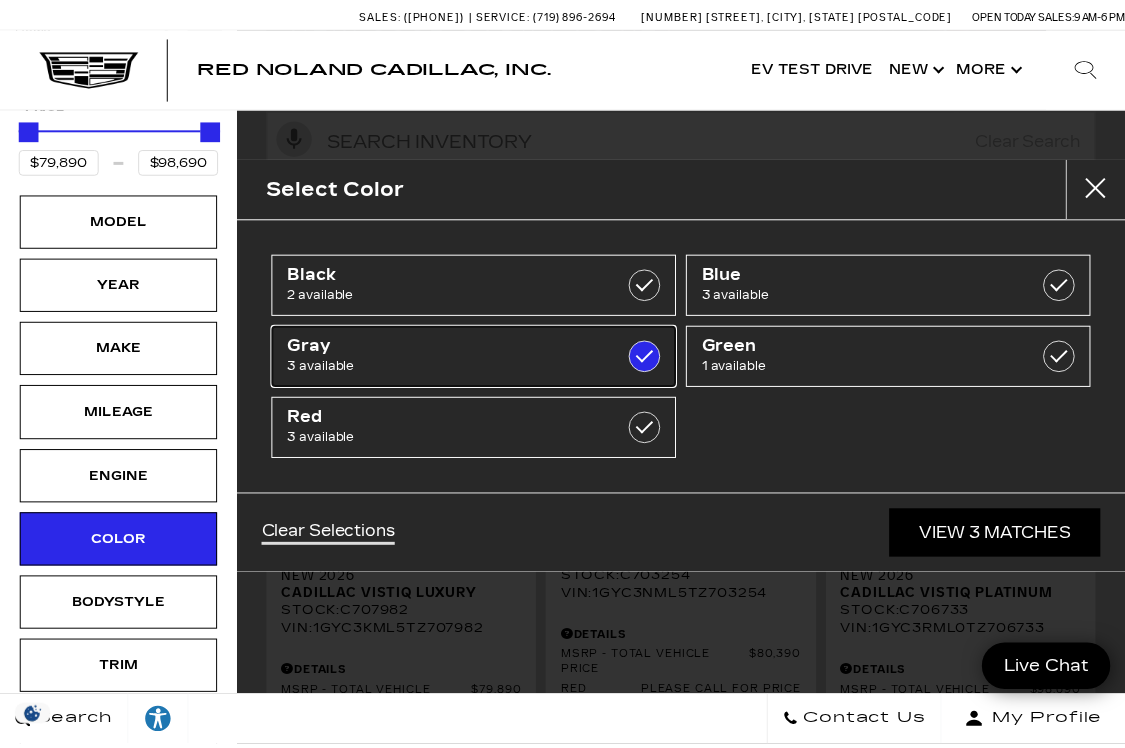 scroll, scrollTop: 0, scrollLeft: 0, axis: both 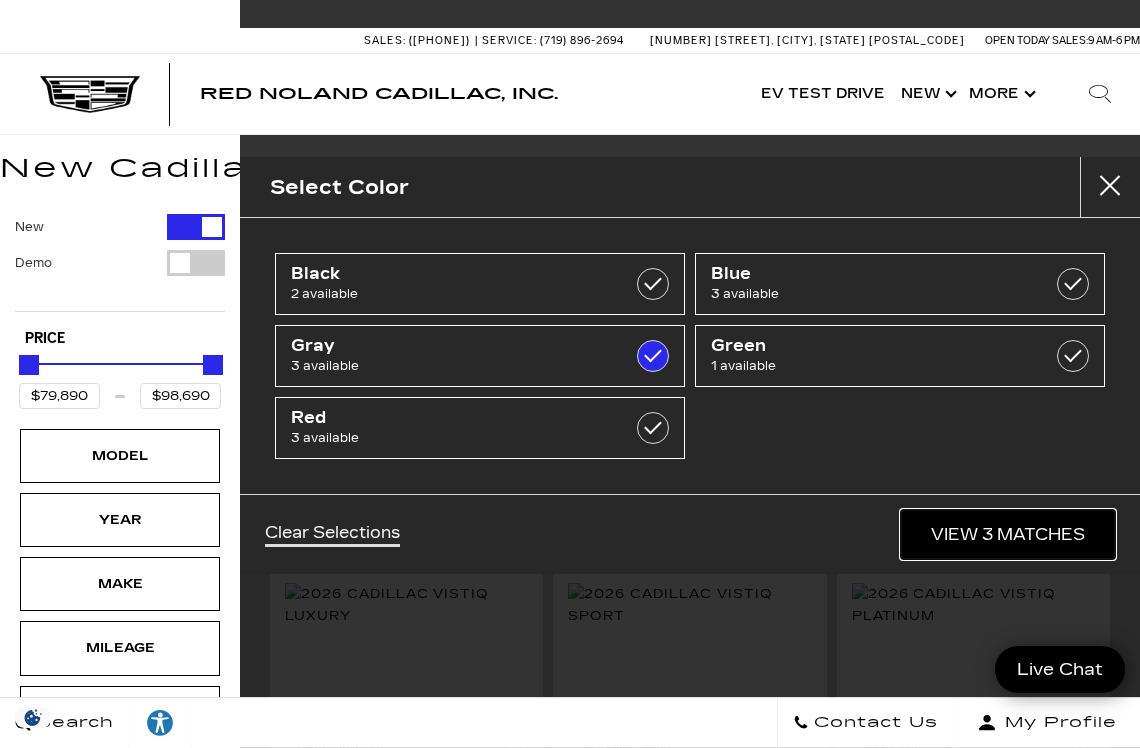 click on "View   3   Matches" at bounding box center (1008, 534) 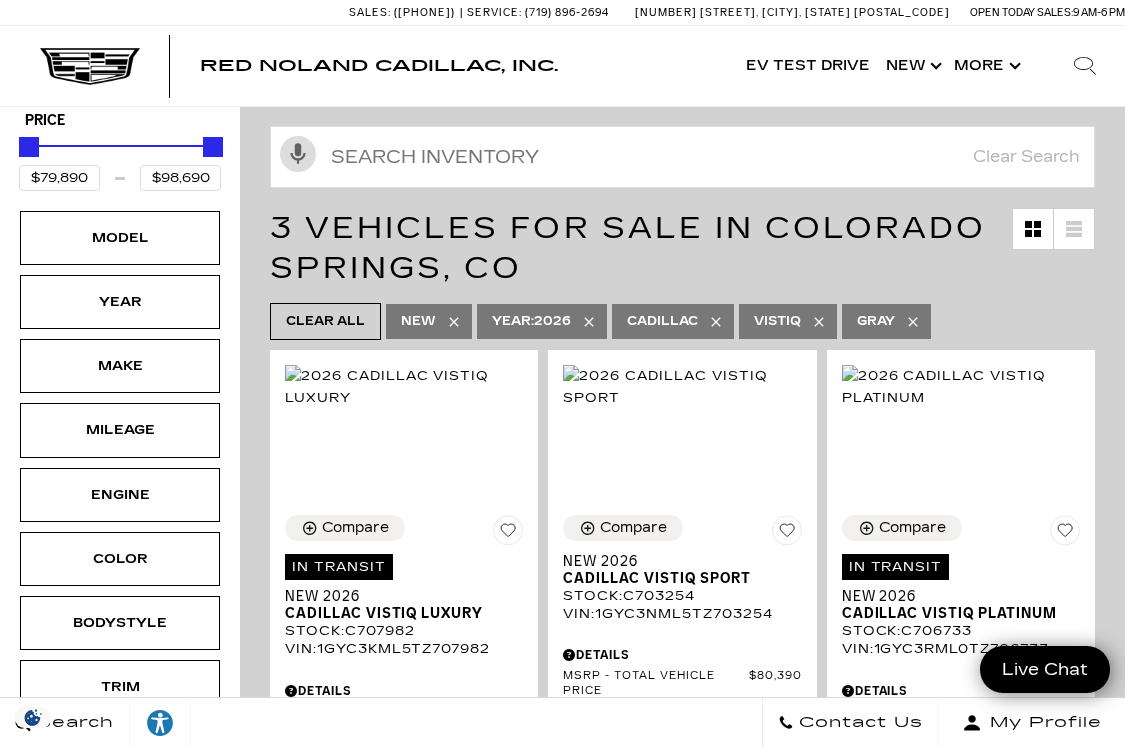 scroll, scrollTop: 369, scrollLeft: 0, axis: vertical 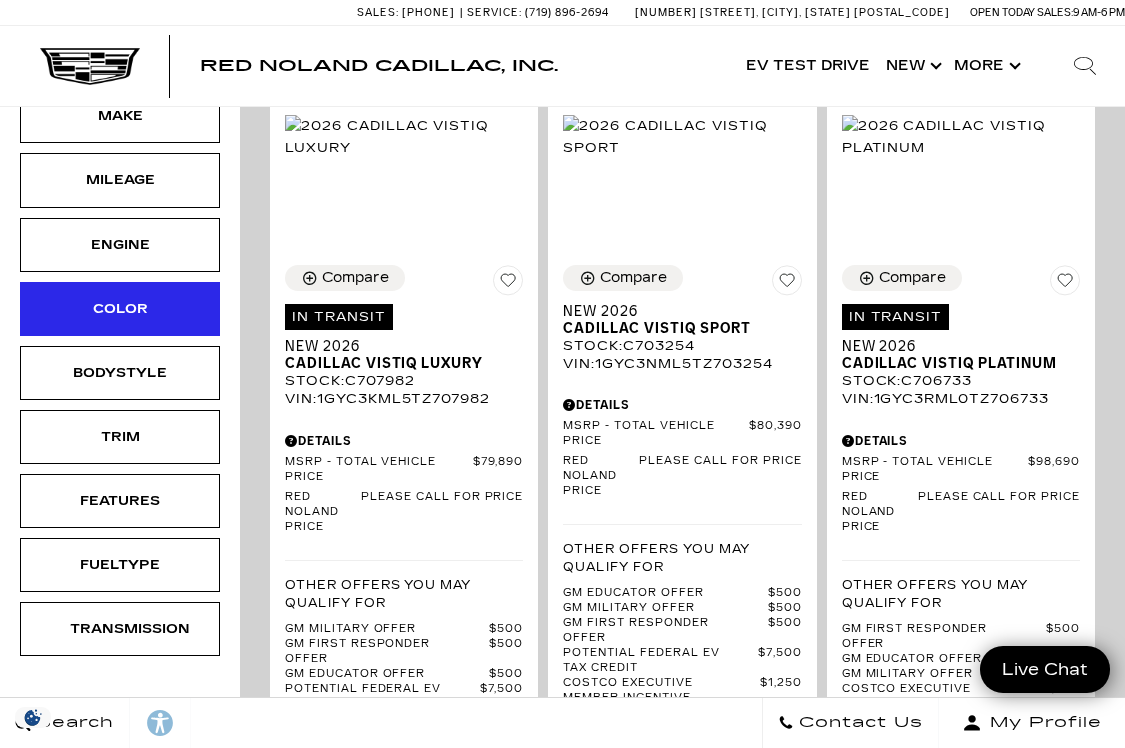 click on "Color" at bounding box center (120, 309) 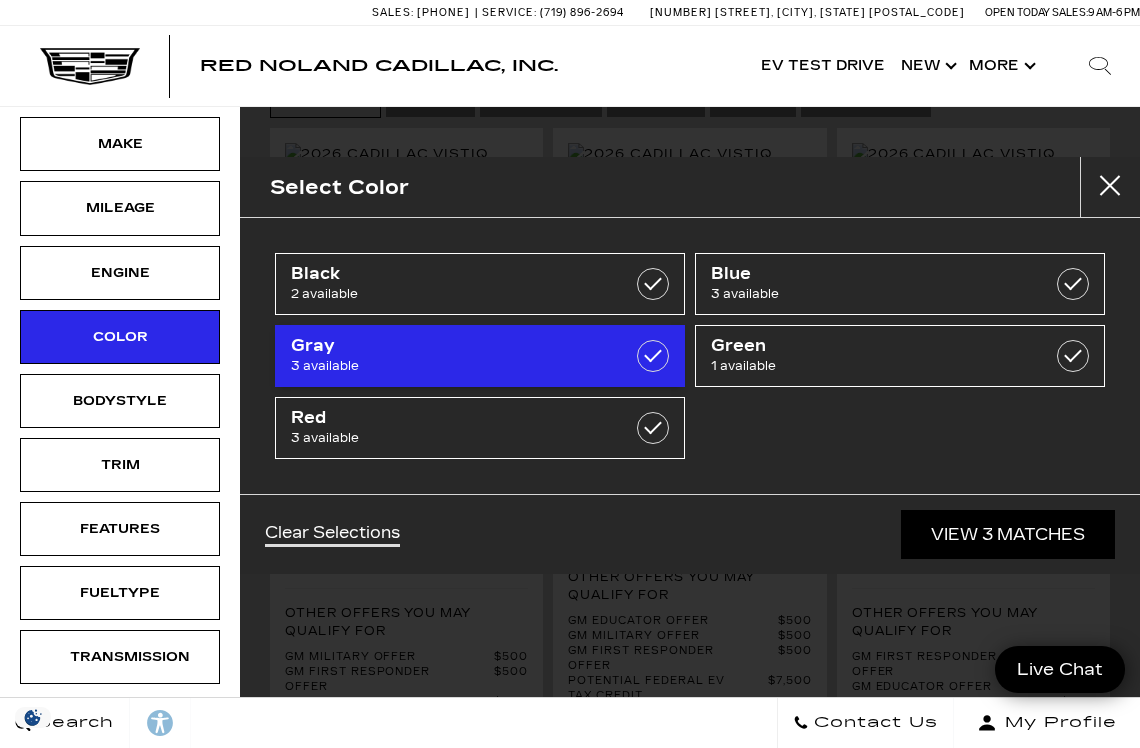 scroll, scrollTop: 439, scrollLeft: 0, axis: vertical 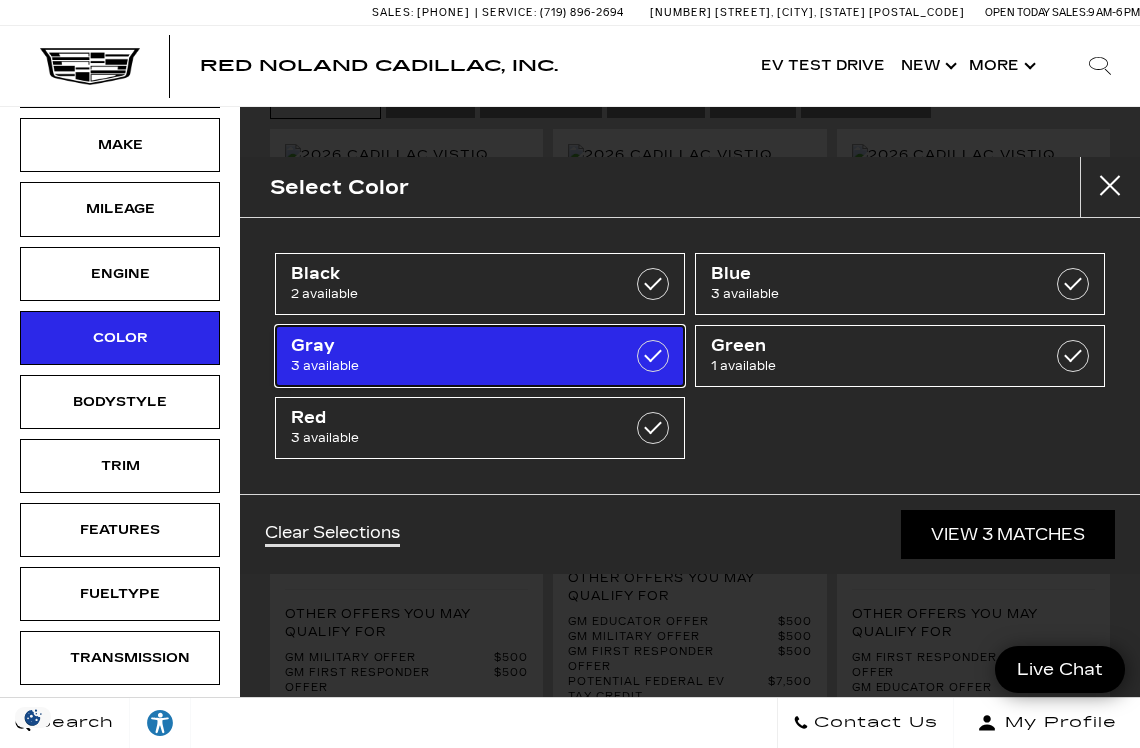 click at bounding box center (653, 356) 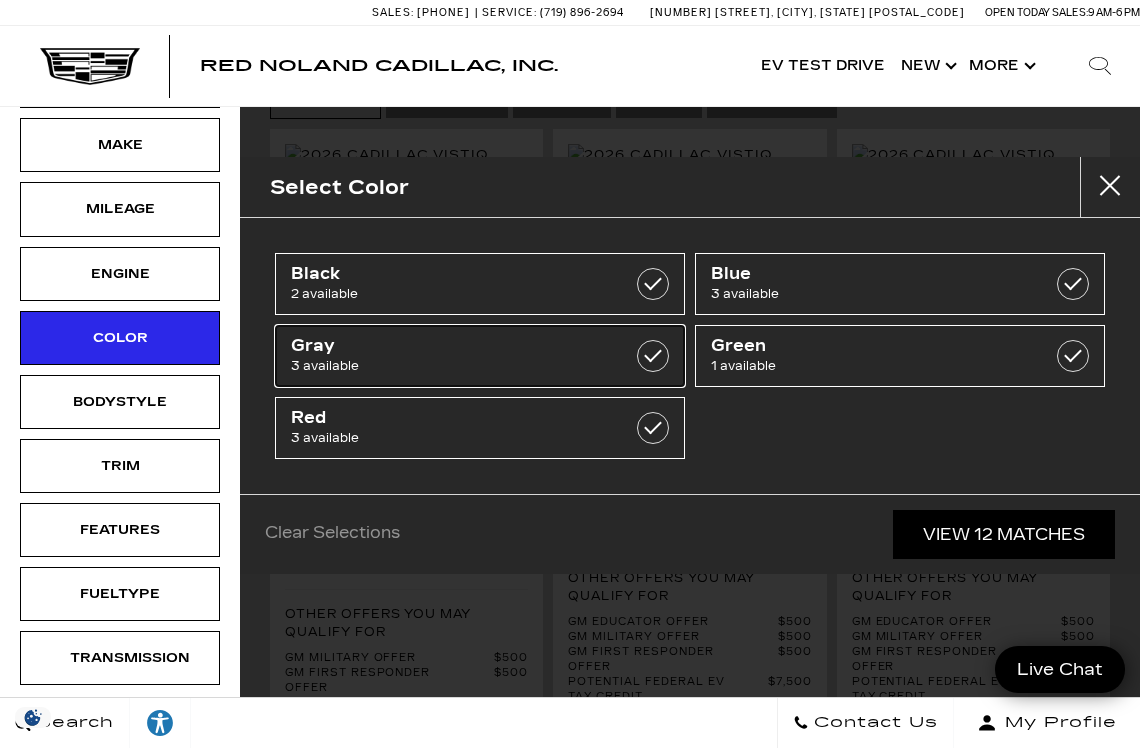 type on "$99,315" 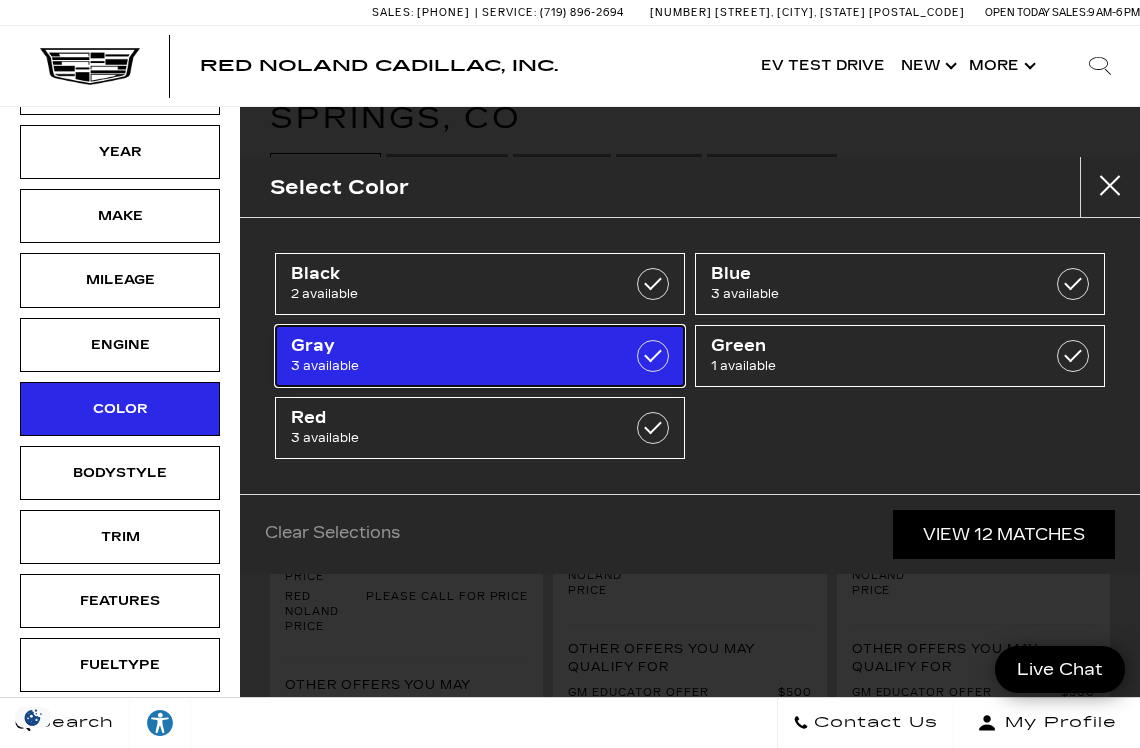 click at bounding box center [653, 356] 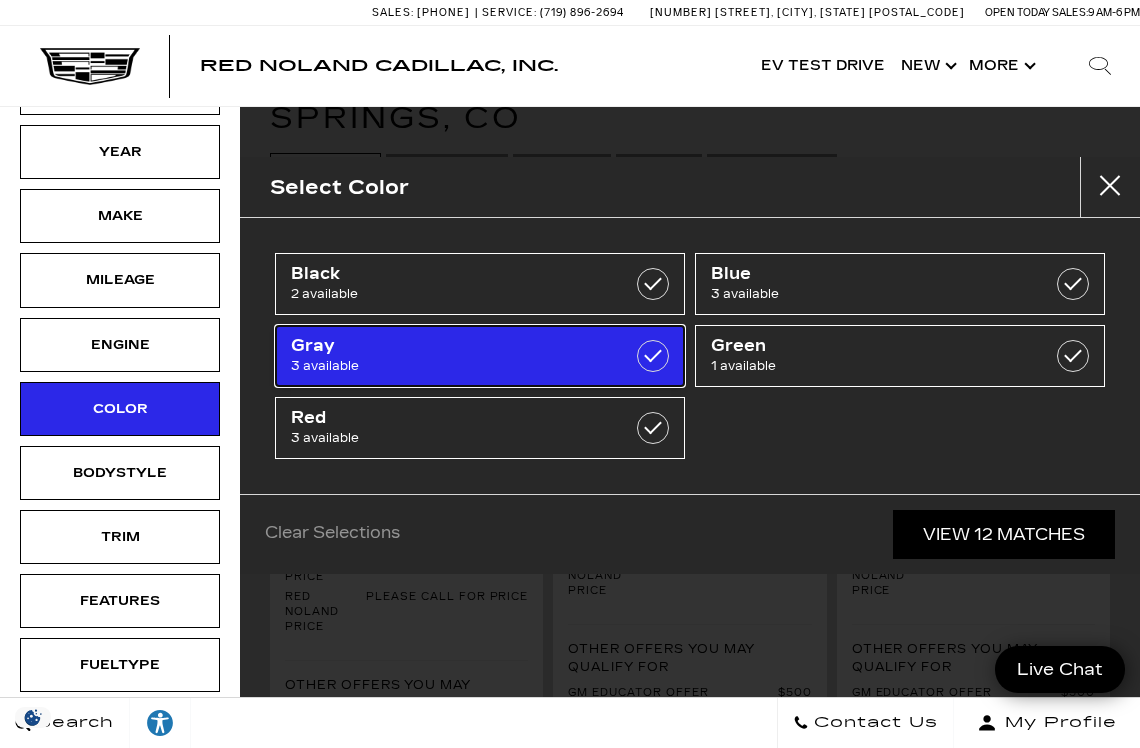 type on "$98,690" 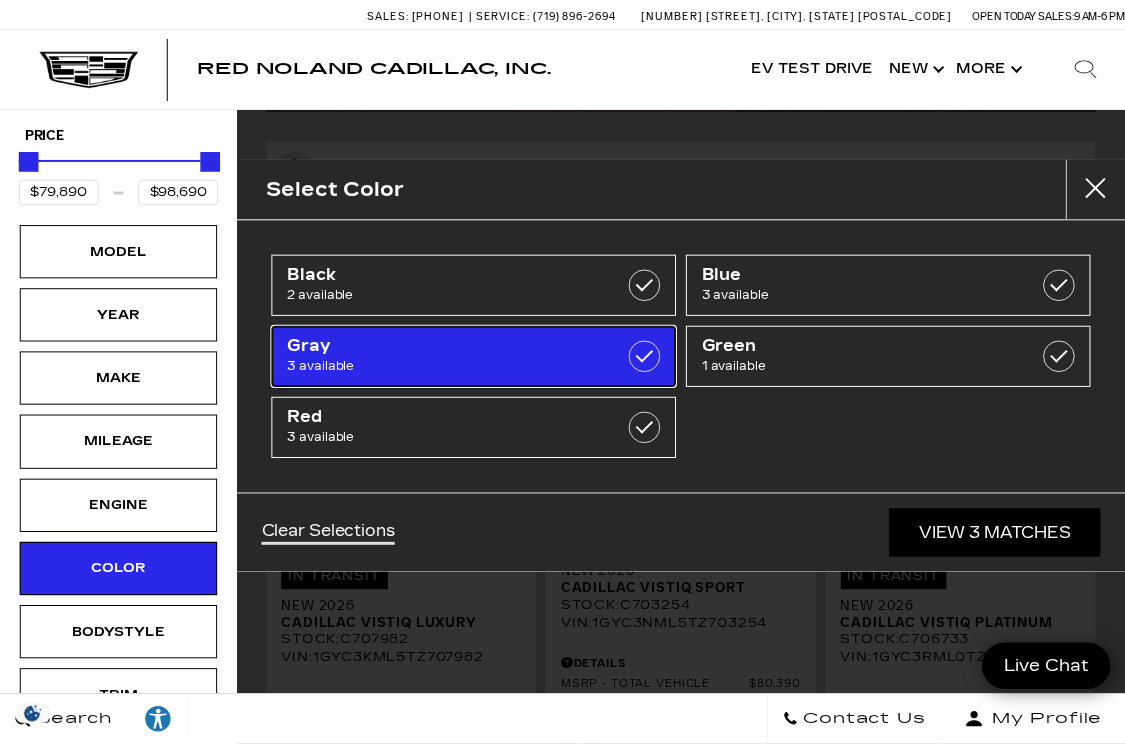 scroll, scrollTop: 0, scrollLeft: 0, axis: both 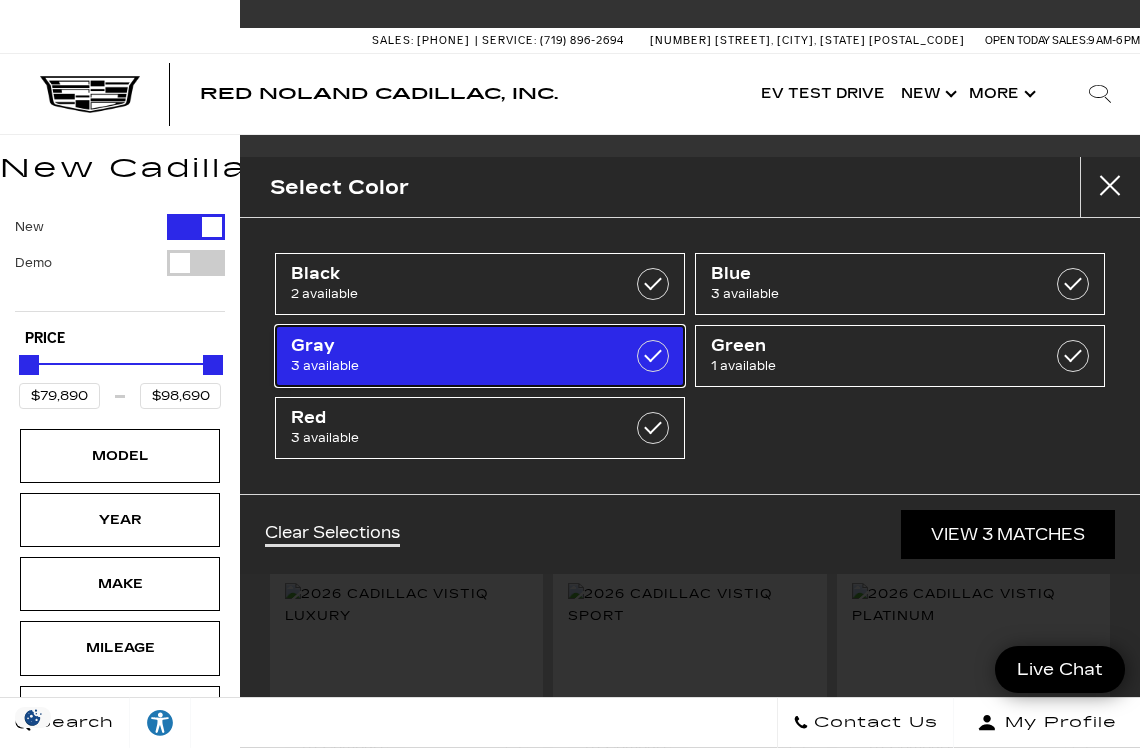 click at bounding box center (653, 356) 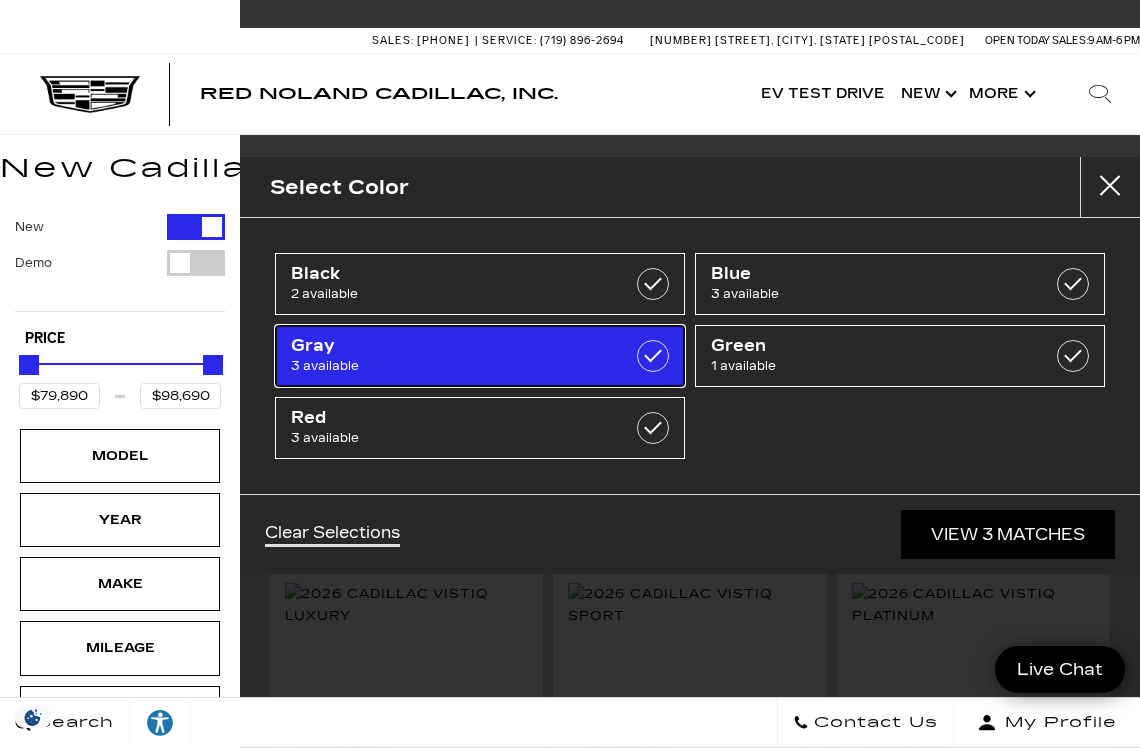 type on "$99,315" 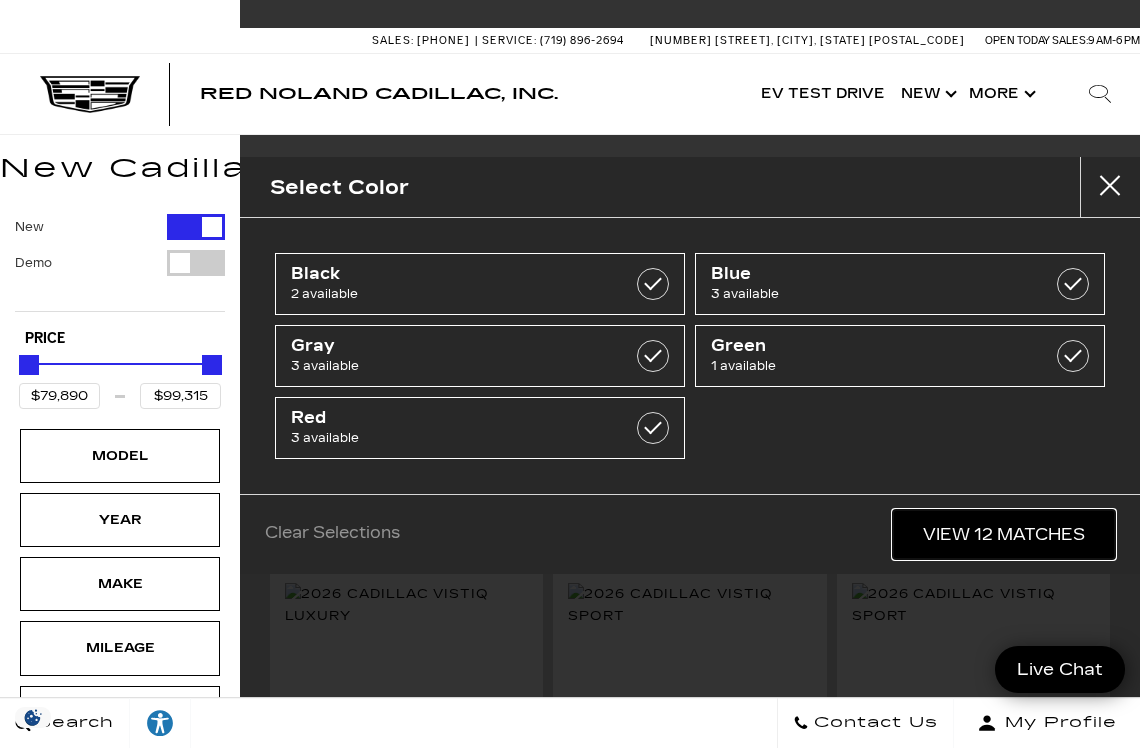 click on "View   12   Matches" at bounding box center (1004, 534) 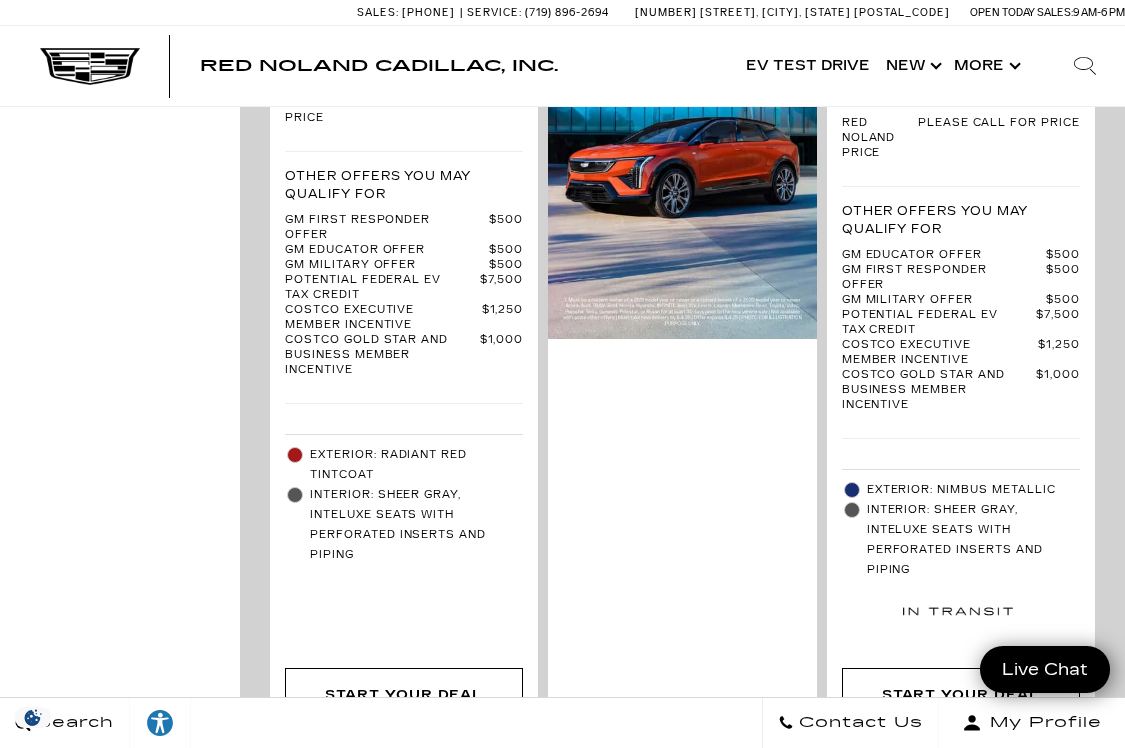 scroll, scrollTop: 3403, scrollLeft: 0, axis: vertical 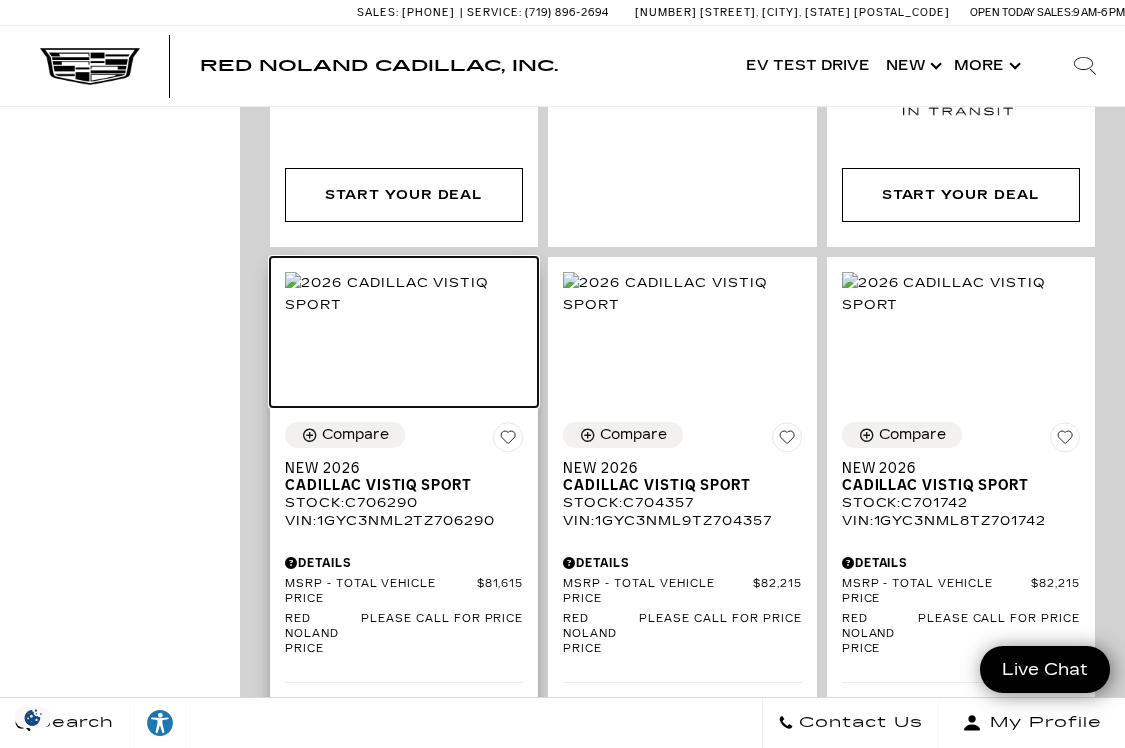 click at bounding box center (404, 294) 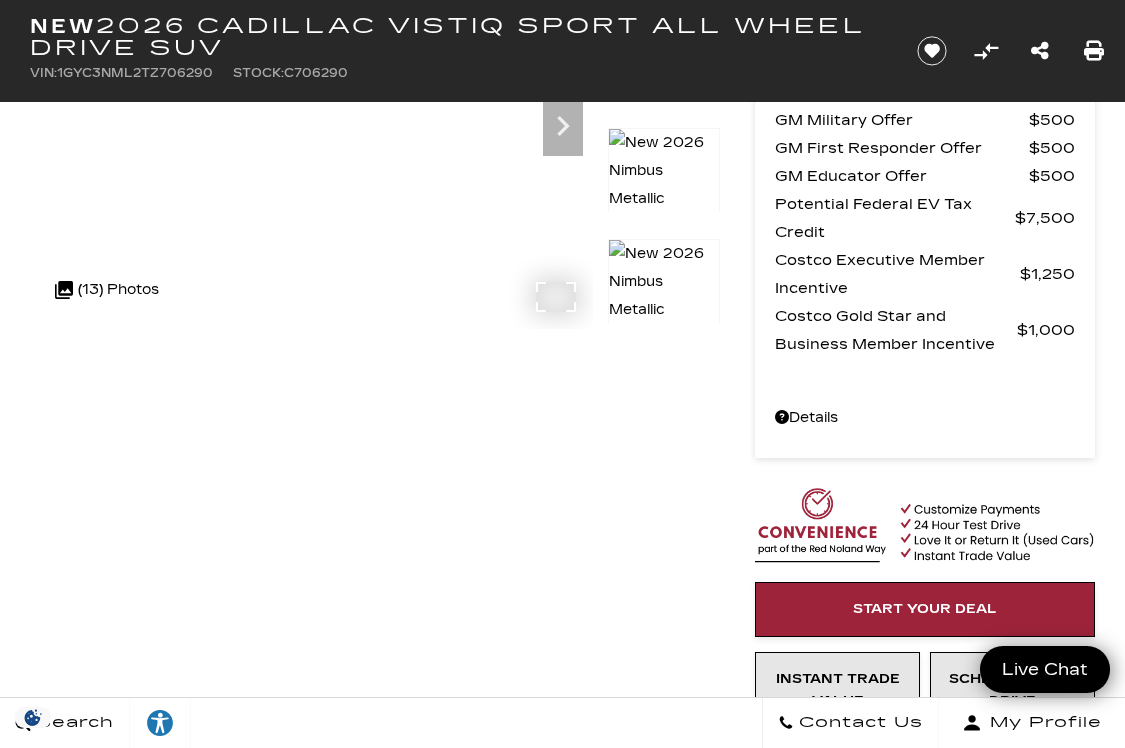 scroll, scrollTop: 0, scrollLeft: 0, axis: both 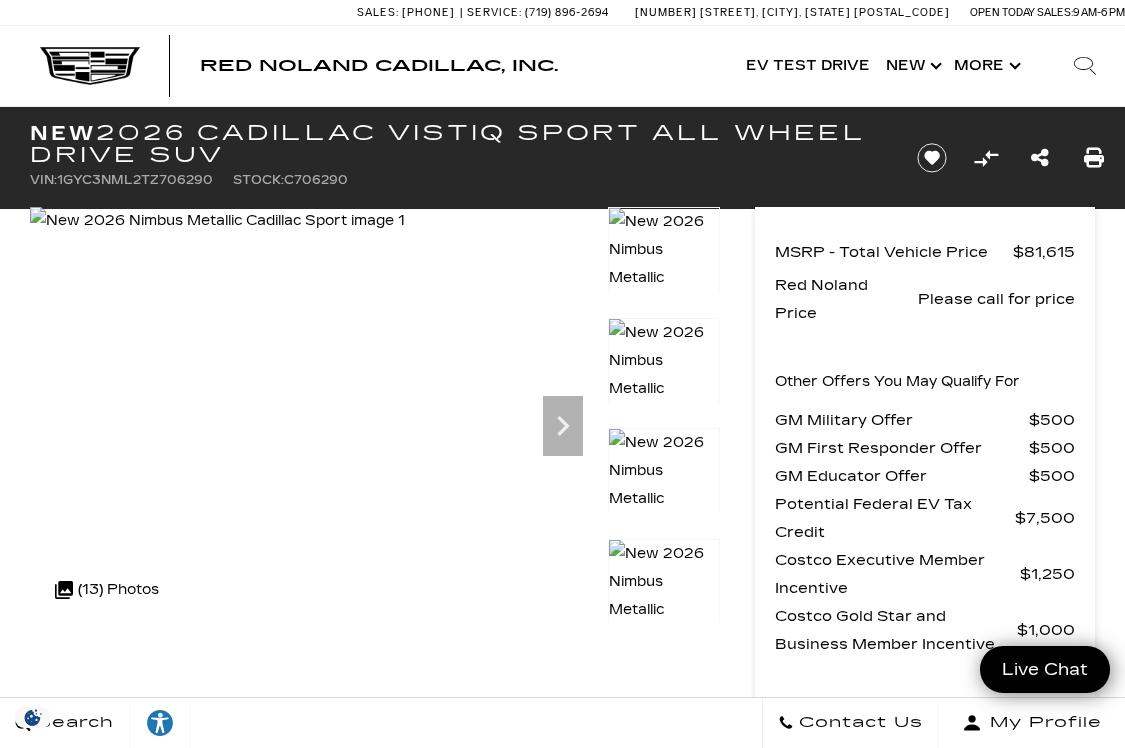 click at bounding box center [664, 610] 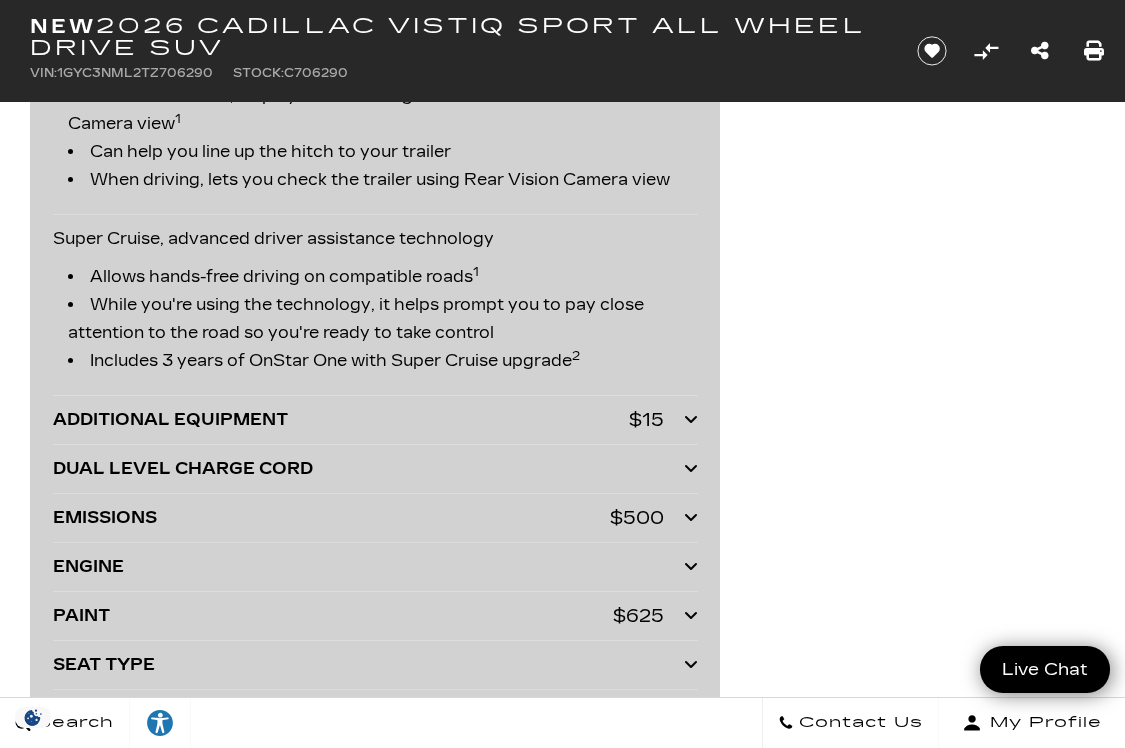 scroll, scrollTop: 4306, scrollLeft: 0, axis: vertical 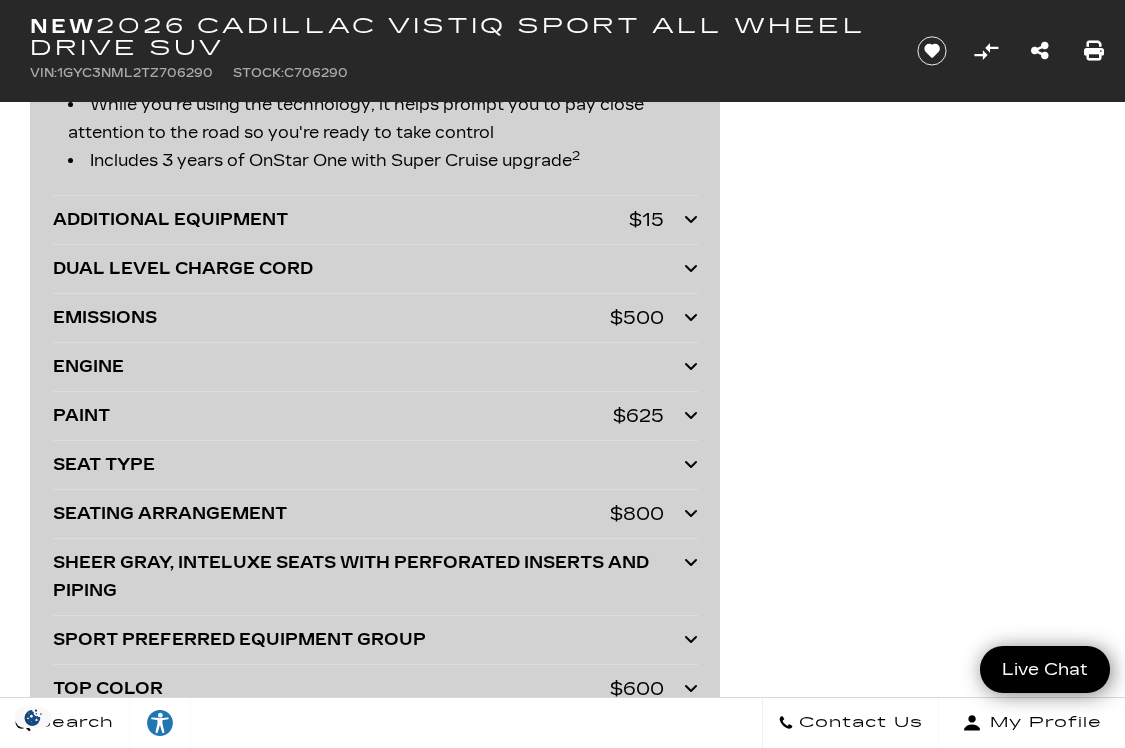 click on "SEAT TYPE
SEATS
FRONT BUCKET" at bounding box center [375, 465] 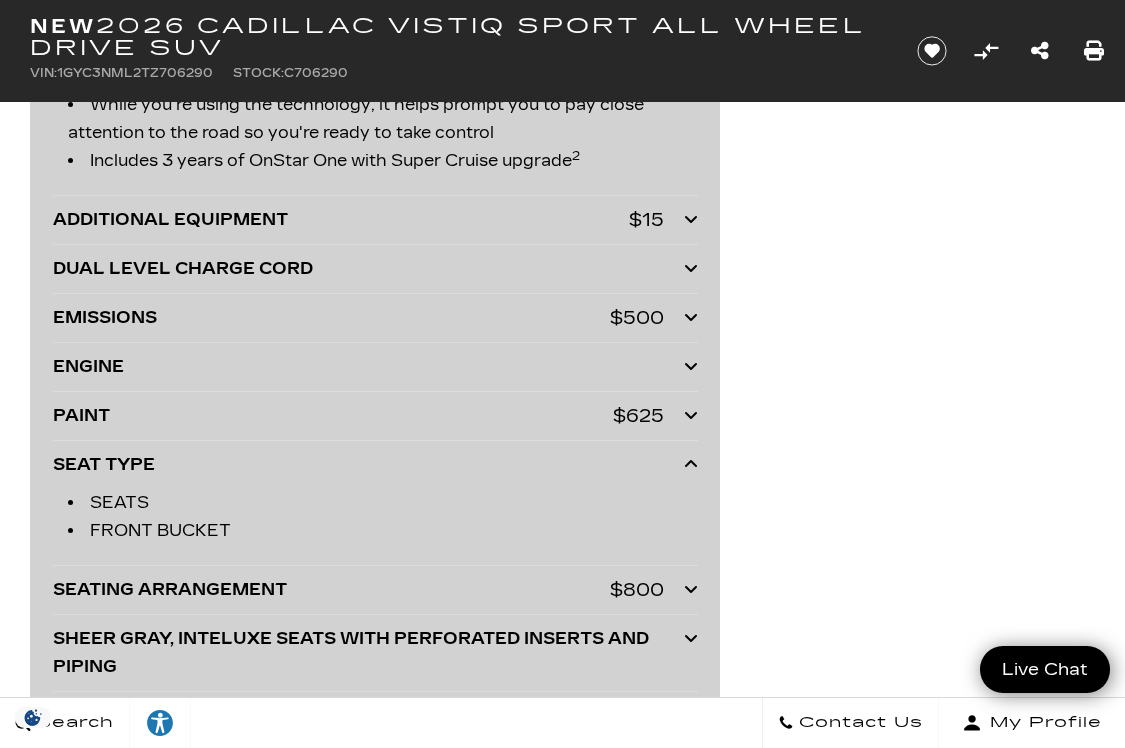 click on "SEAT TYPE" at bounding box center [368, 465] 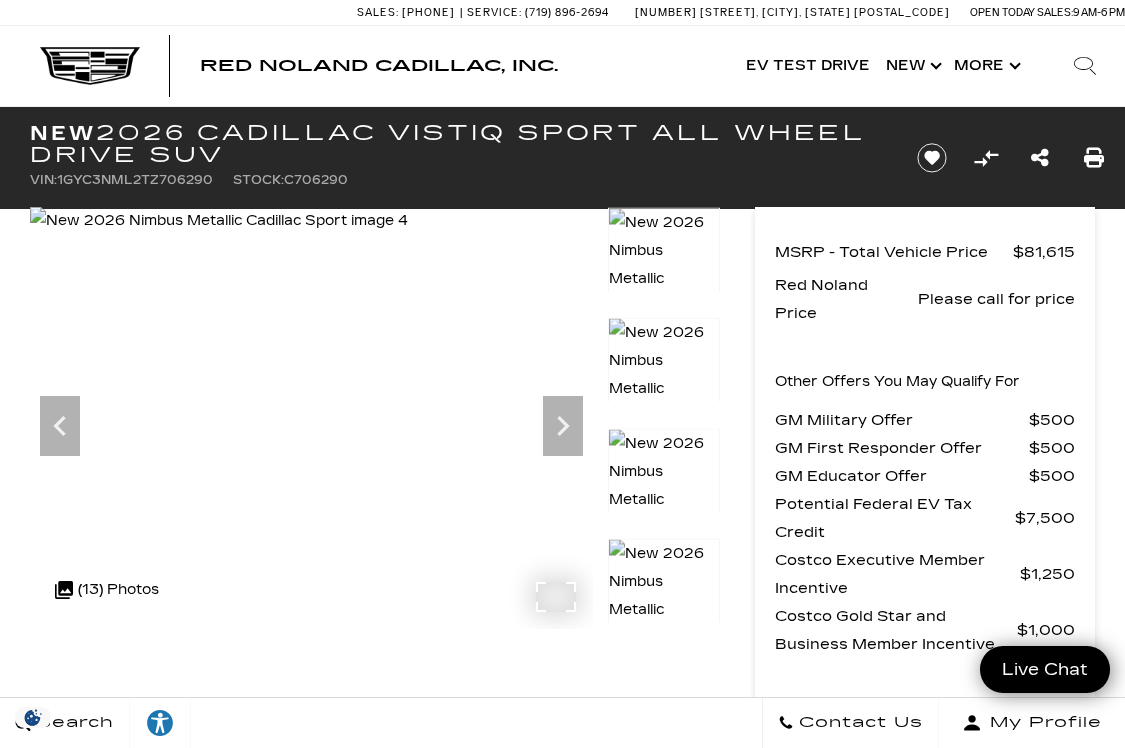 scroll, scrollTop: 925, scrollLeft: 0, axis: vertical 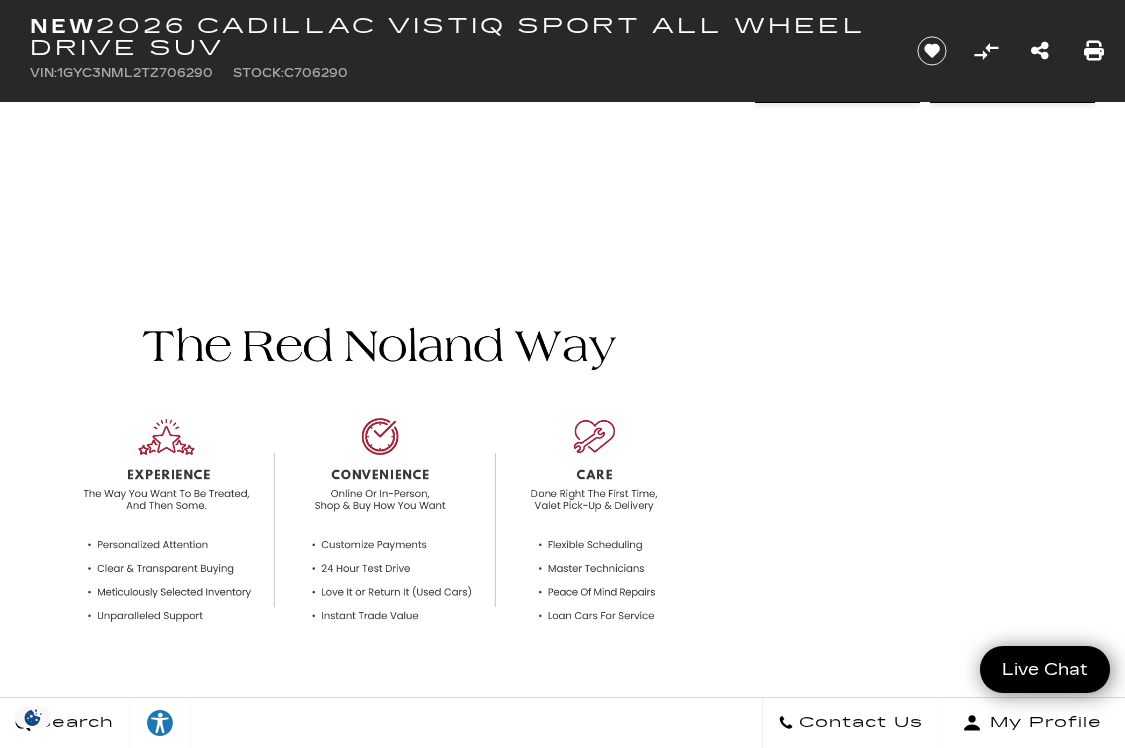 click 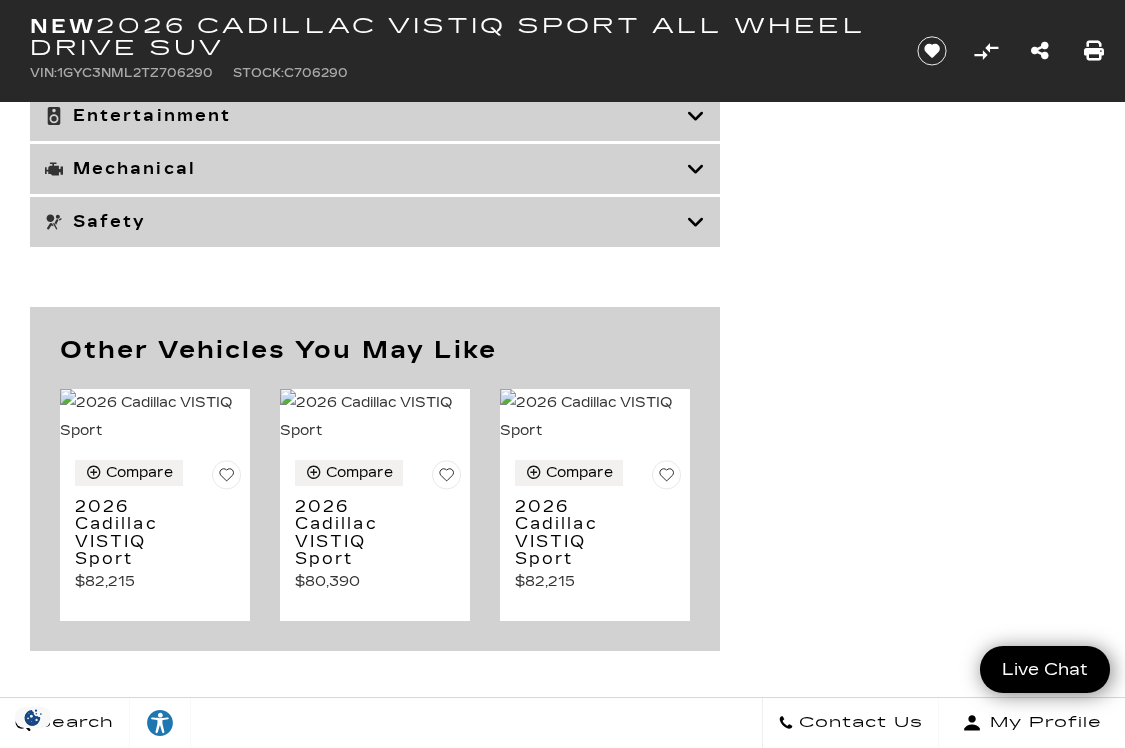 scroll, scrollTop: 7512, scrollLeft: 0, axis: vertical 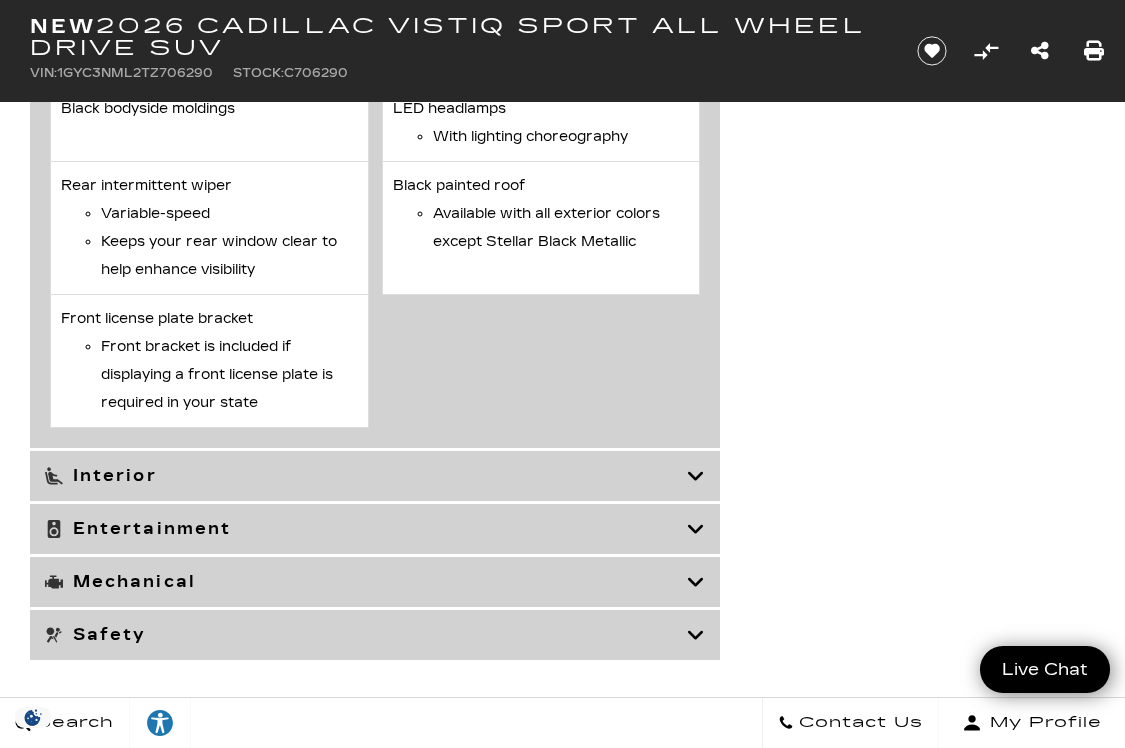 drag, startPoint x: 31, startPoint y: 72, endPoint x: 363, endPoint y: 72, distance: 332 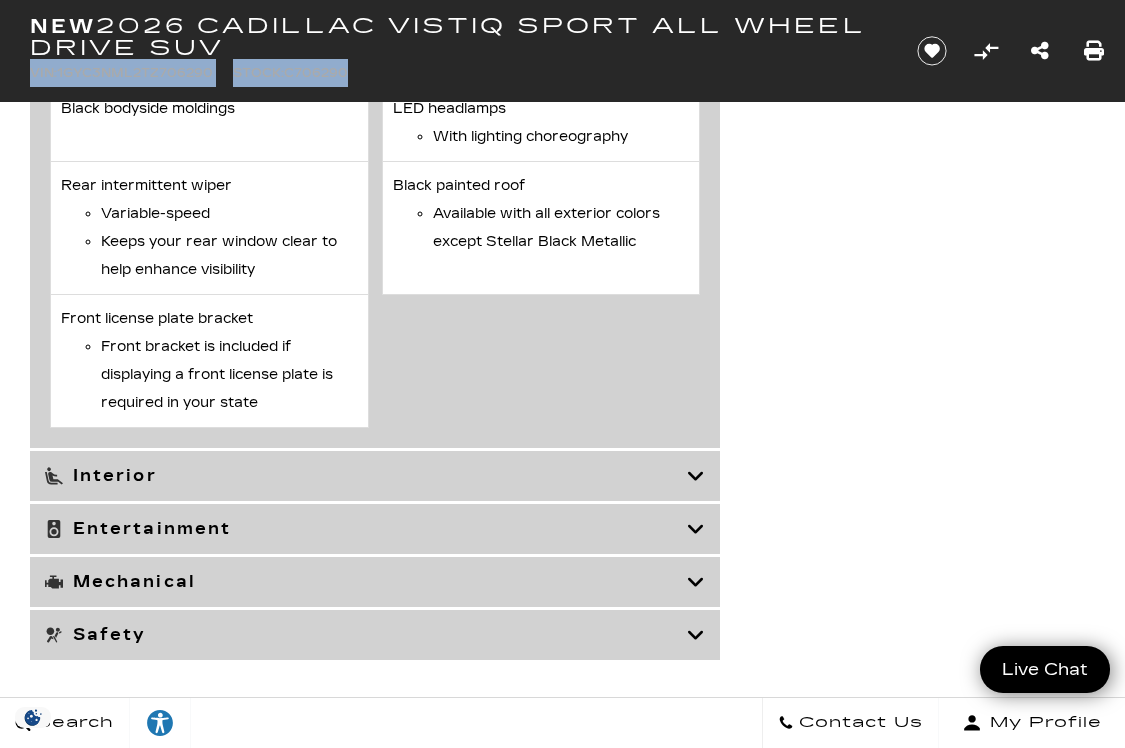 copy on "VIN: [VIN] Stock: [STOCK]" 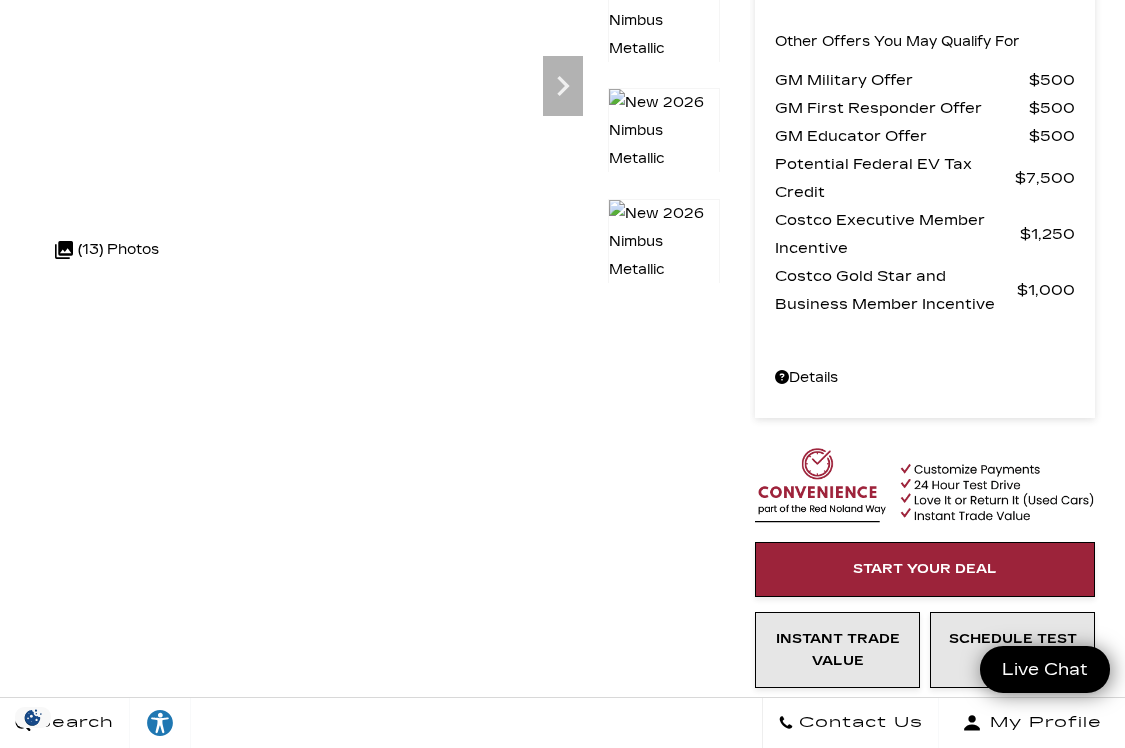 scroll, scrollTop: 0, scrollLeft: 0, axis: both 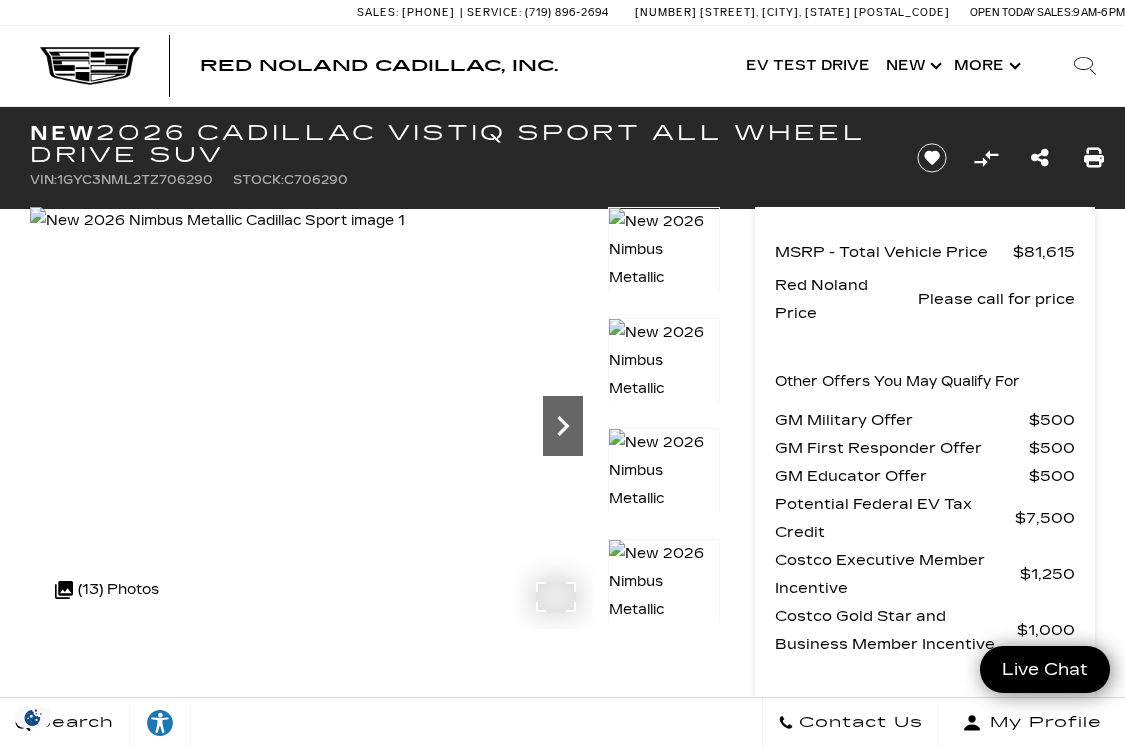click 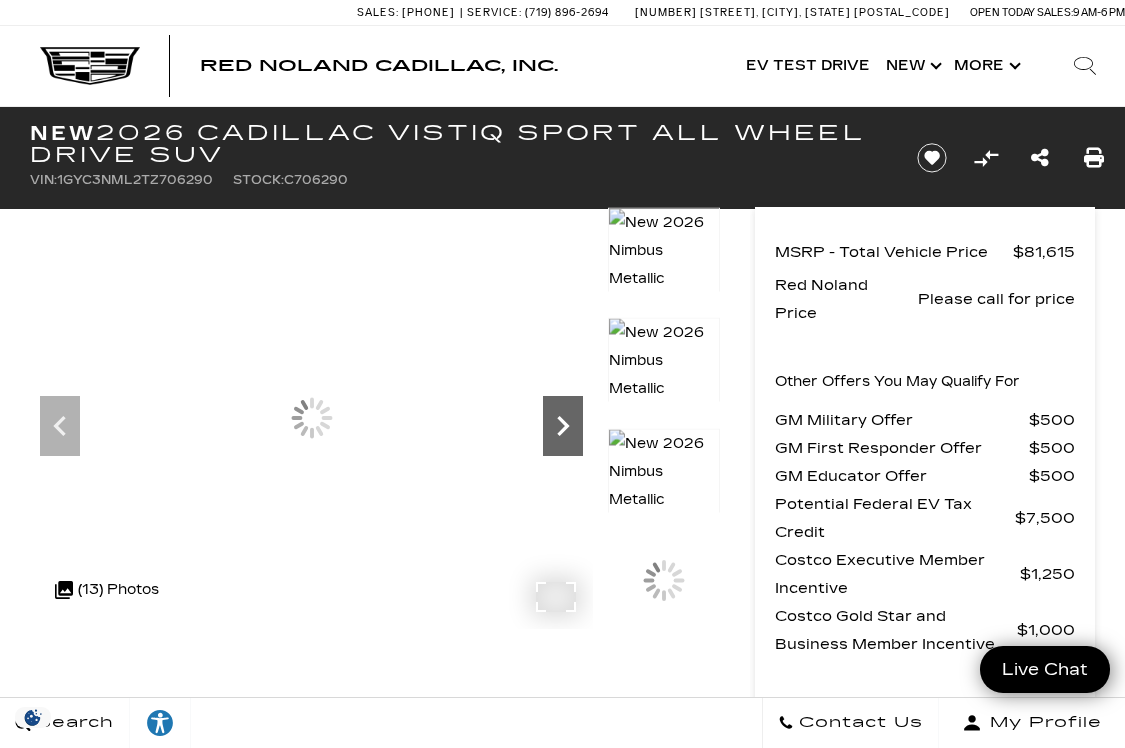 click 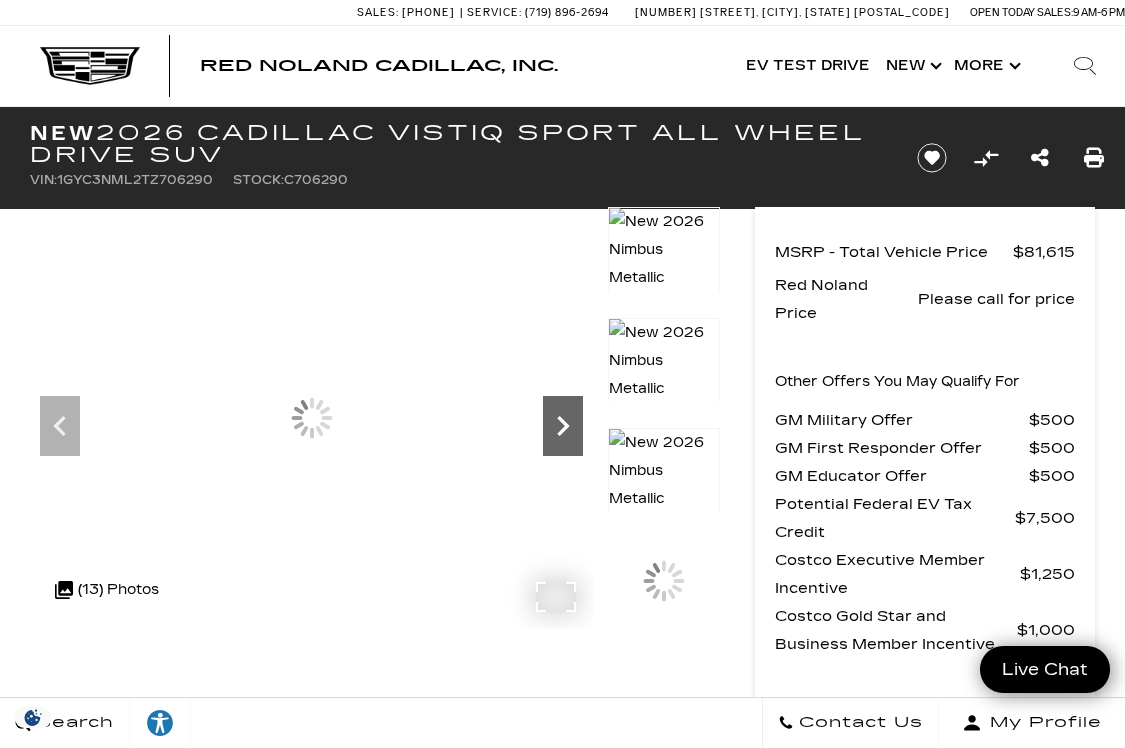 click 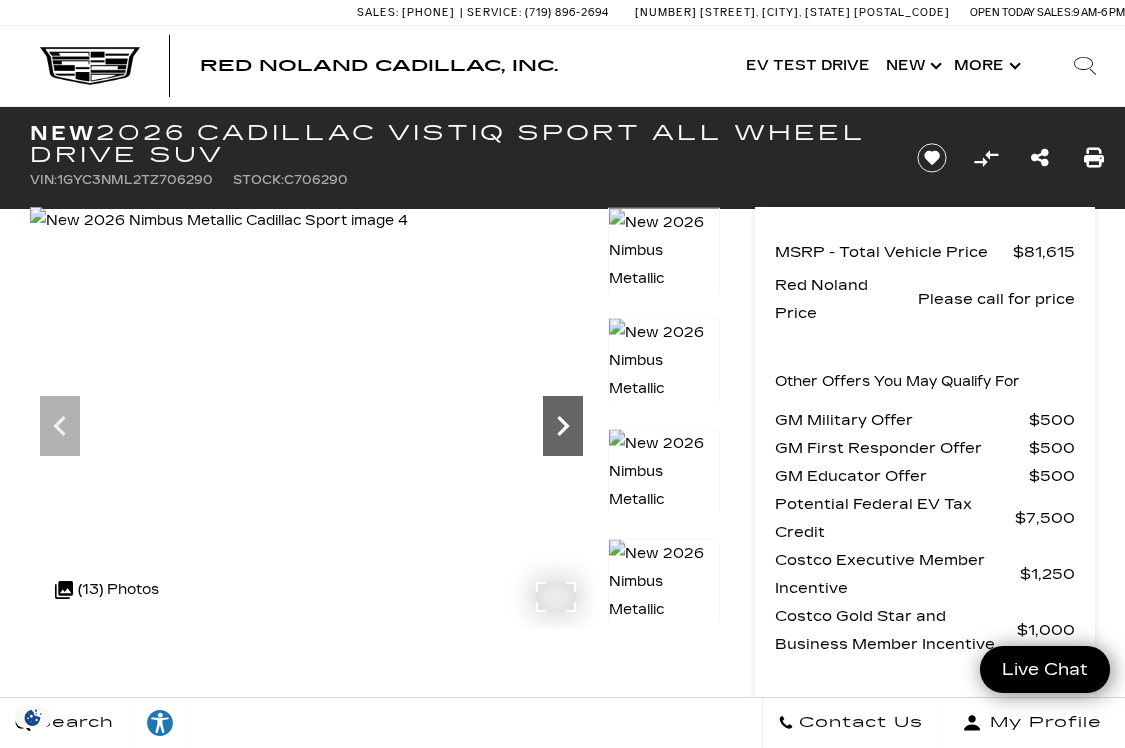 click 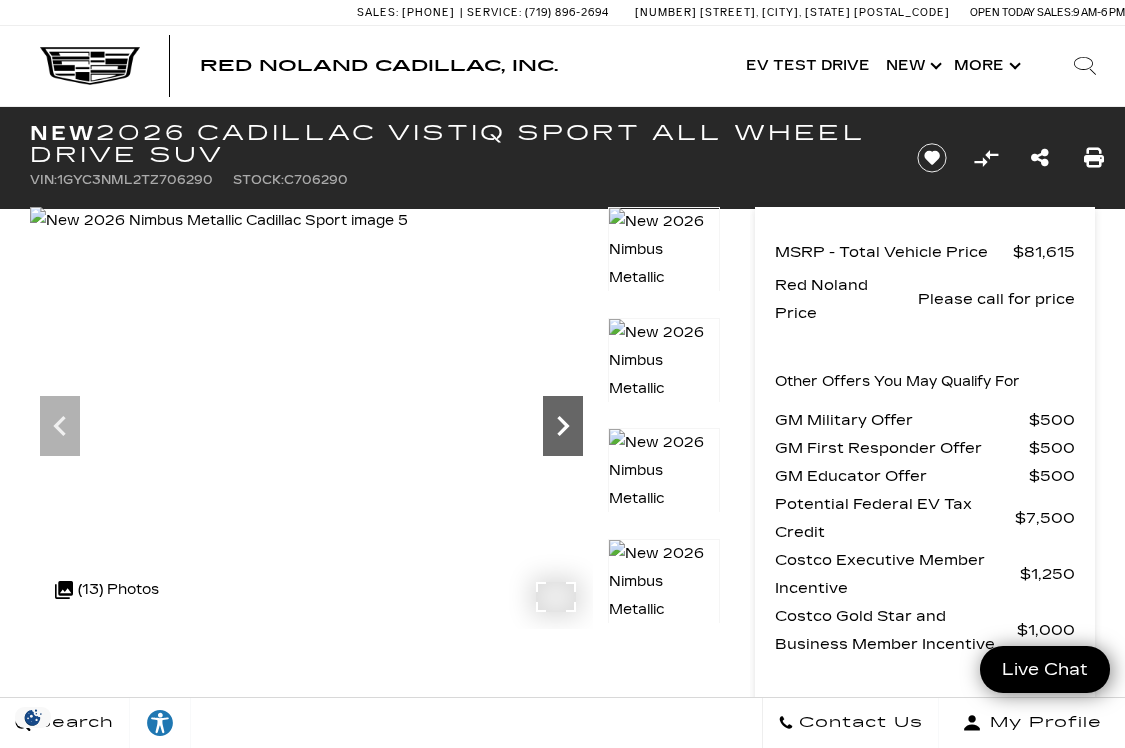 click 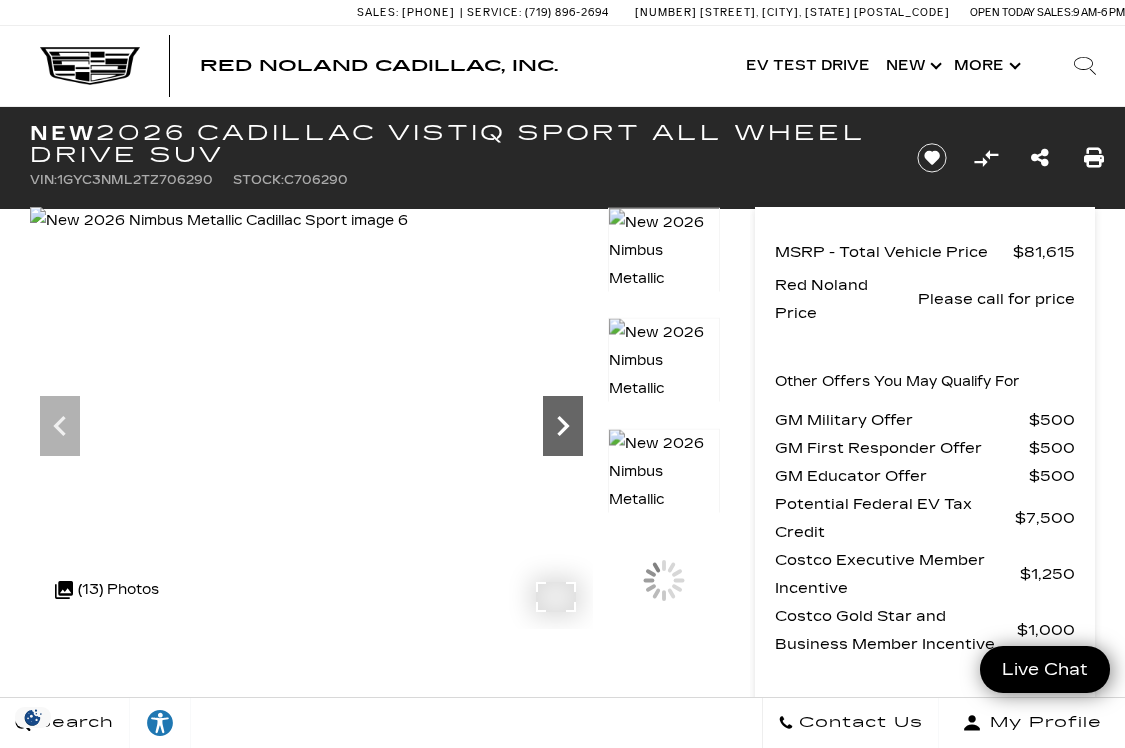 click 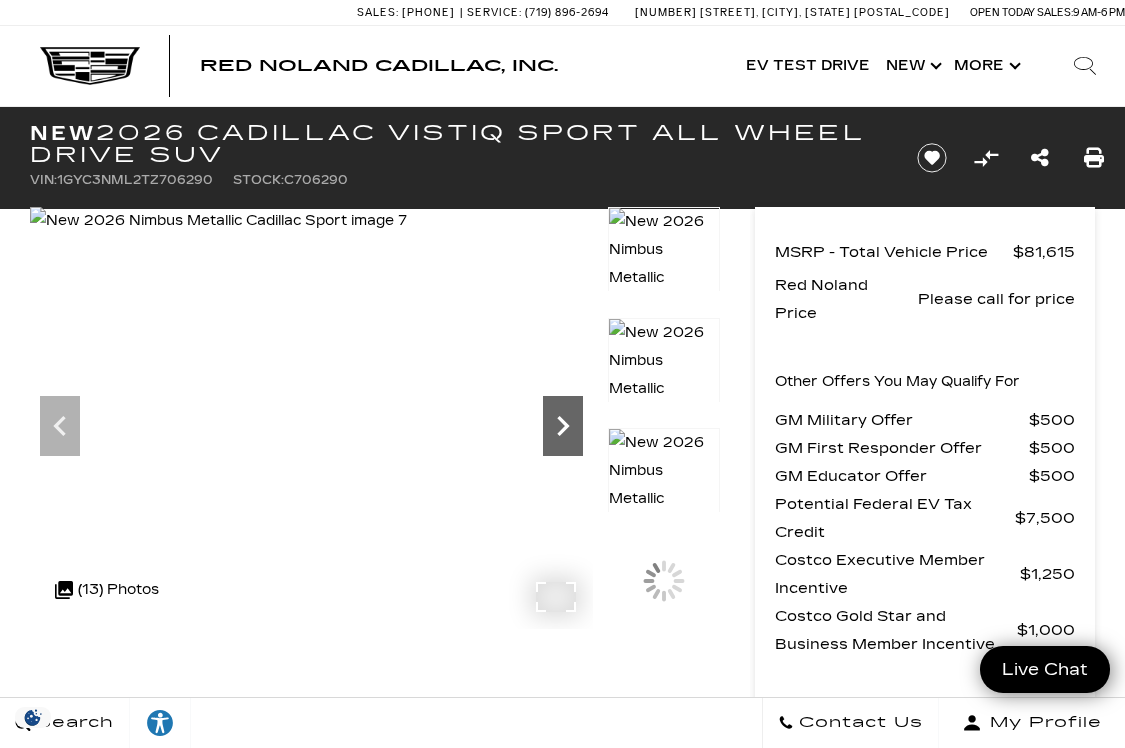 click 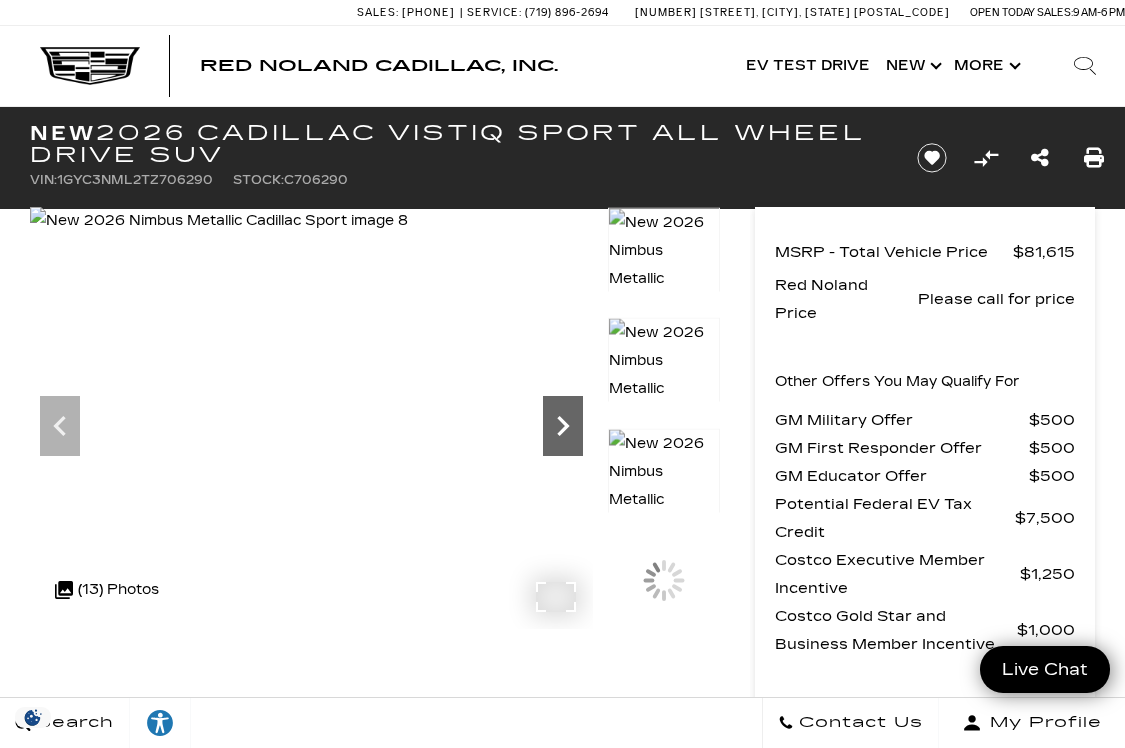 click 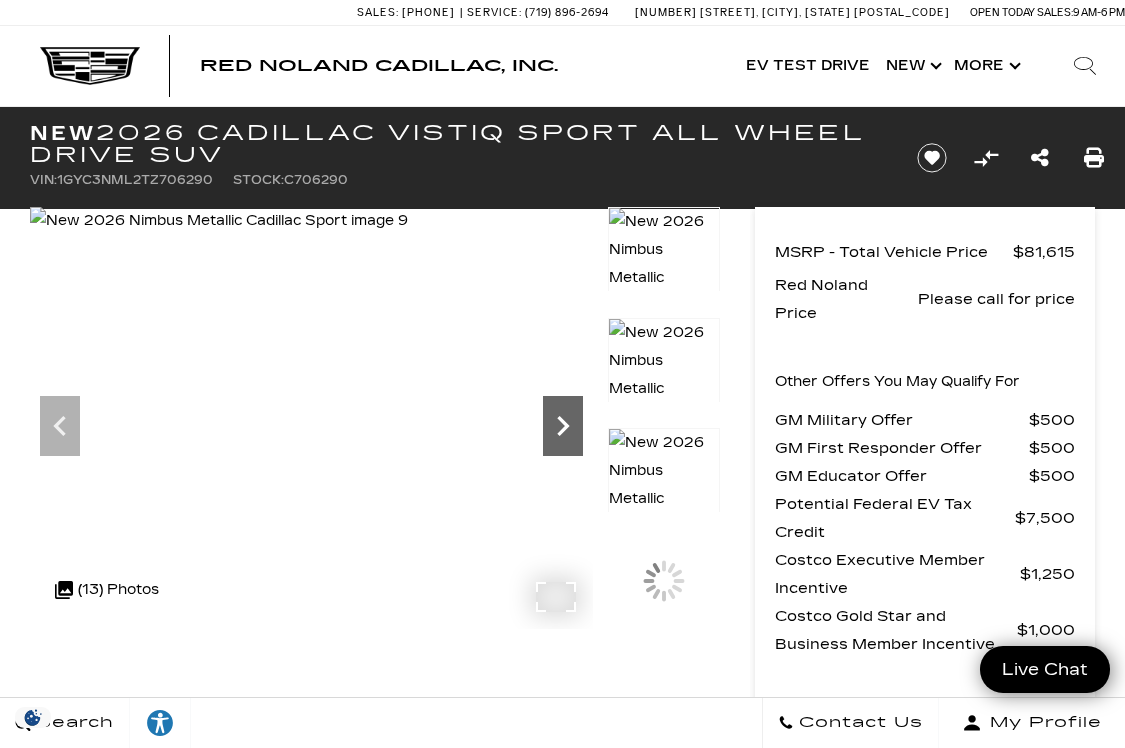 click 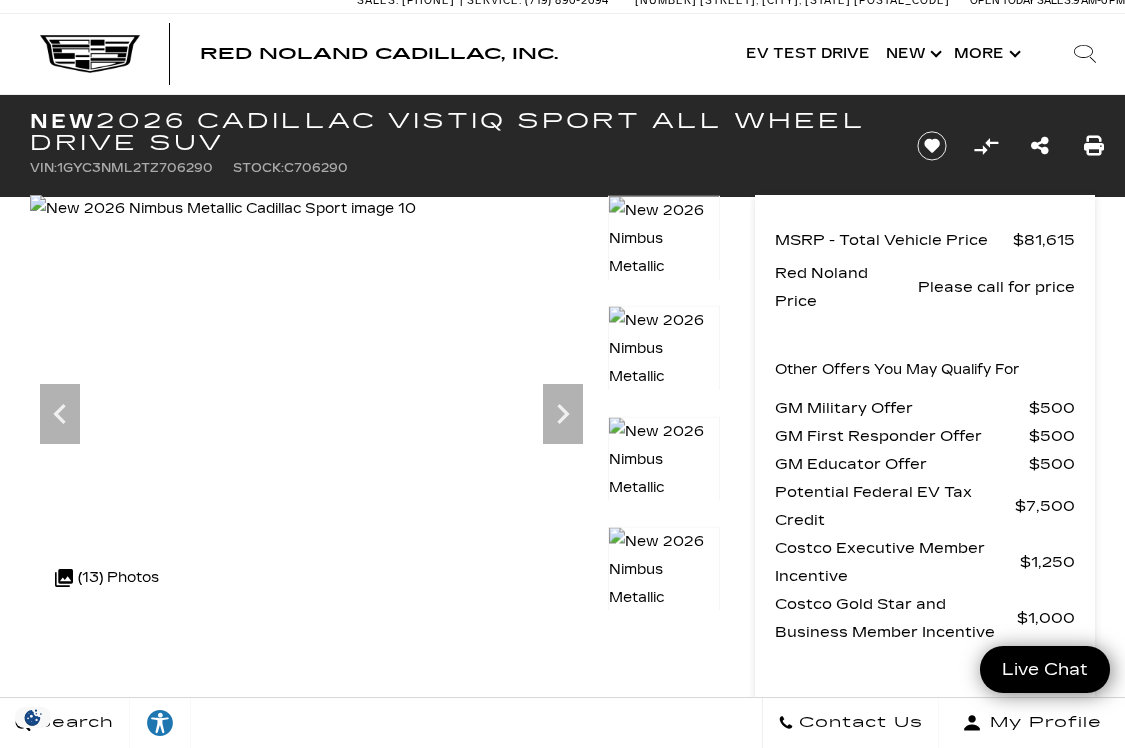 scroll, scrollTop: 832, scrollLeft: 0, axis: vertical 